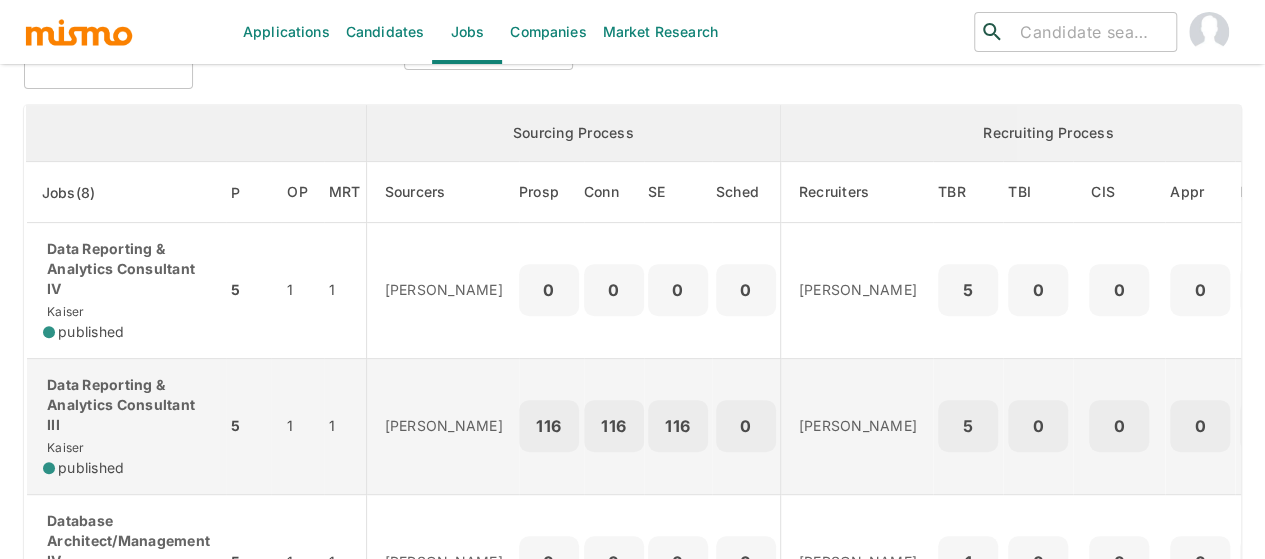 scroll, scrollTop: 290, scrollLeft: 0, axis: vertical 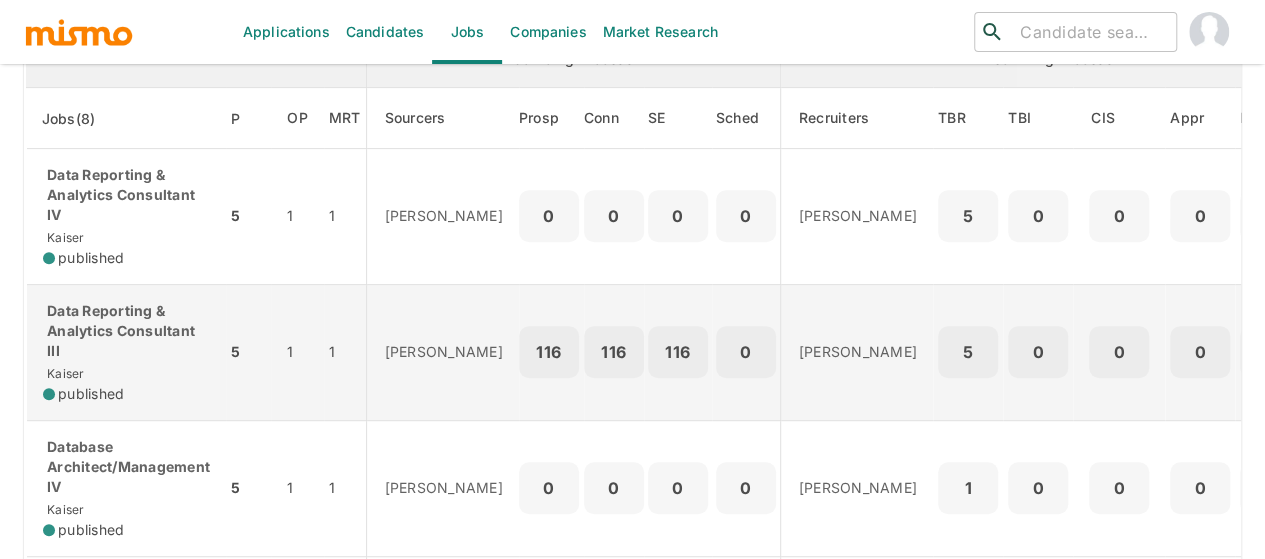 click on "Data Reporting &  Analytics Consultant III" at bounding box center [126, 331] 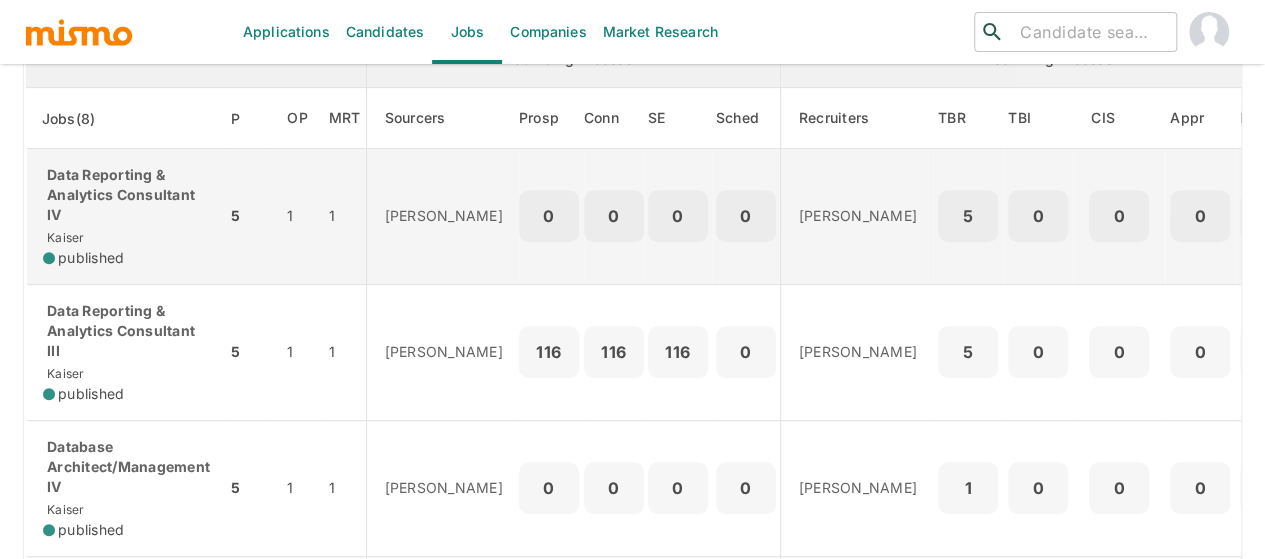 scroll, scrollTop: 0, scrollLeft: 0, axis: both 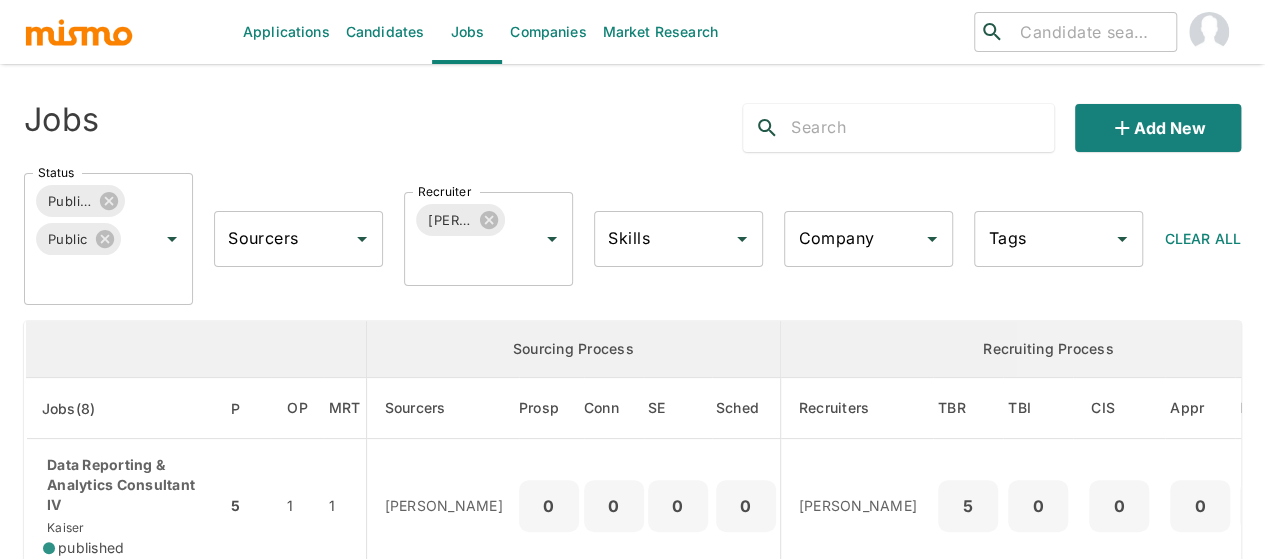 click on "Candidates" at bounding box center [385, 32] 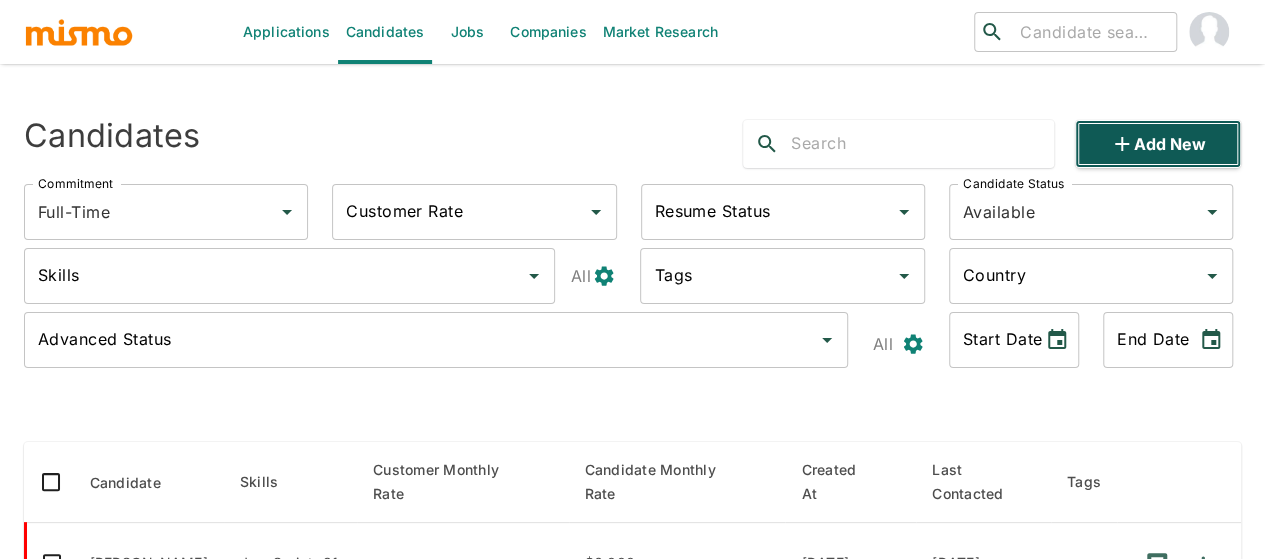 click on "Add new" at bounding box center (1158, 144) 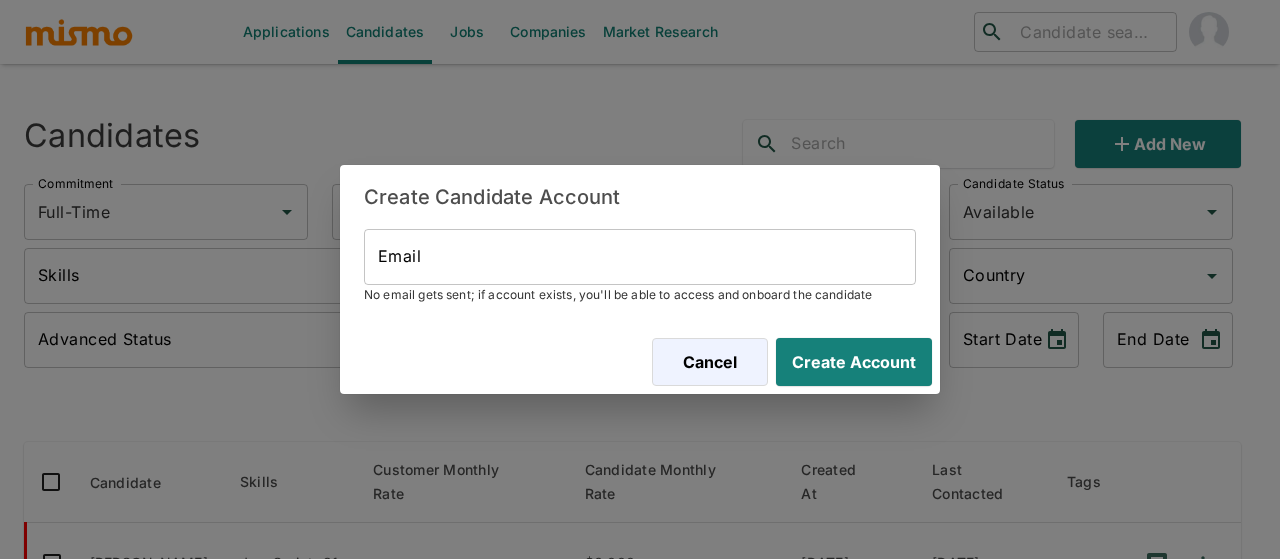 click on "Email" at bounding box center (640, 257) 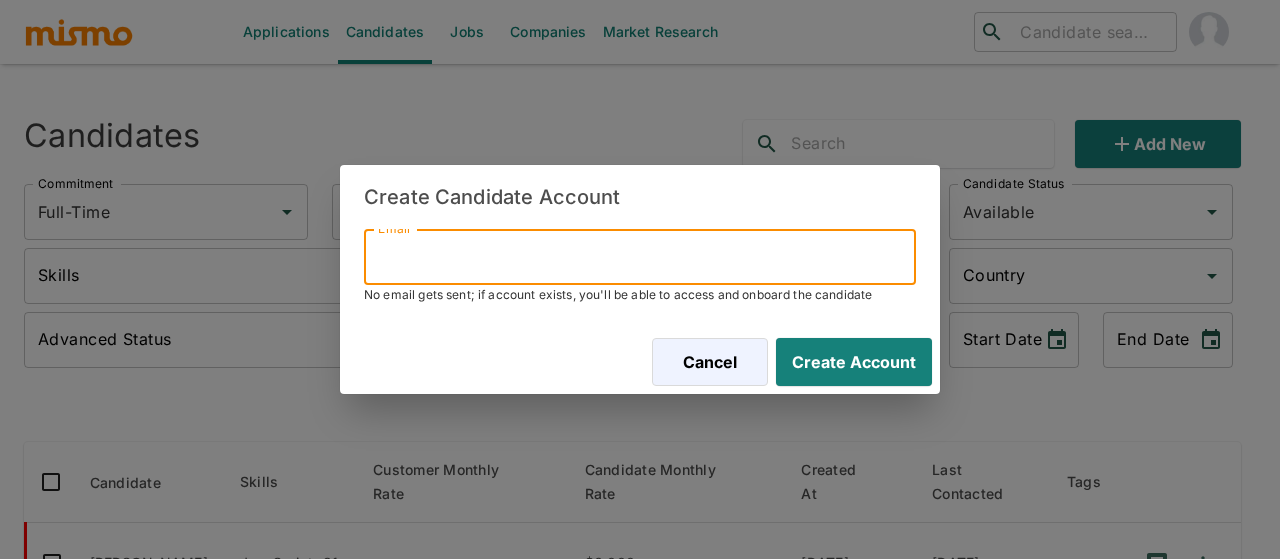 paste on "Egeos78@gmail.com" 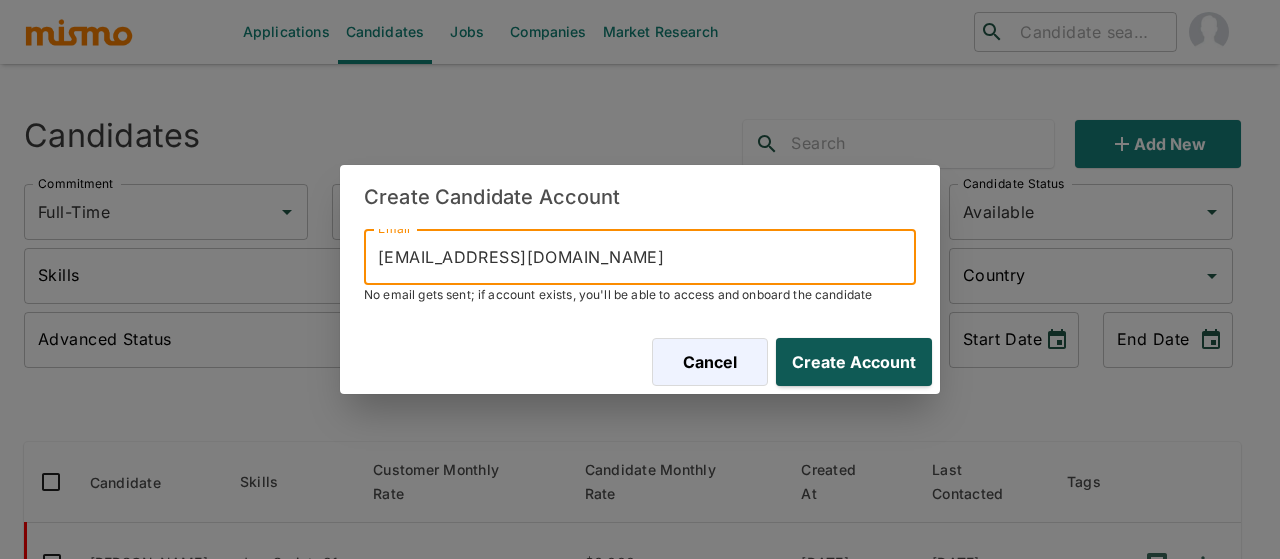 type on "Egeos78@gmail.com" 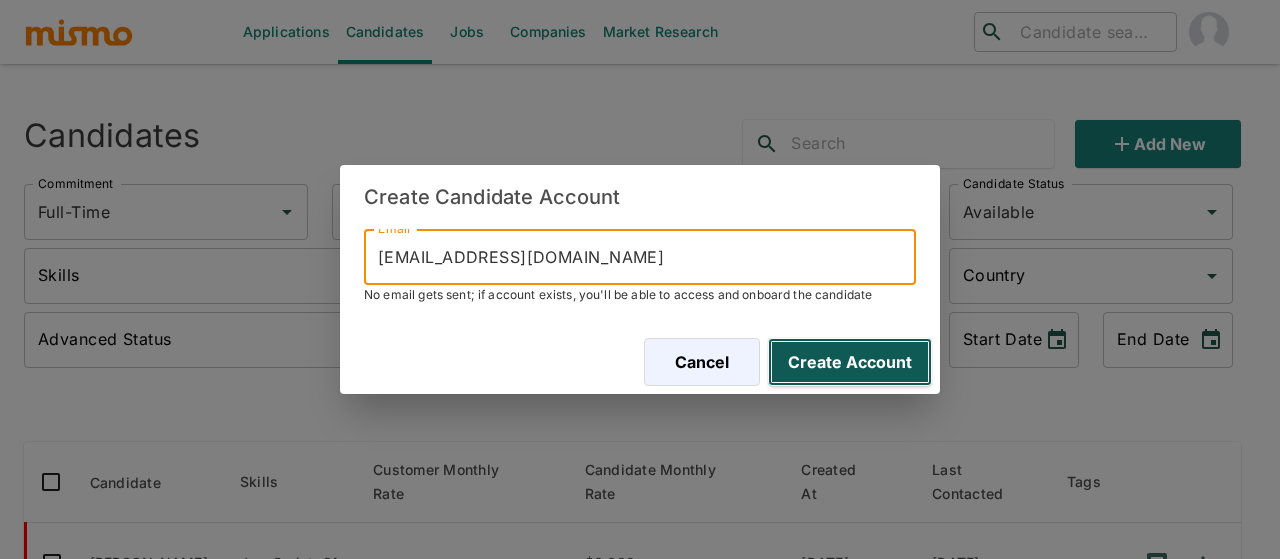 click on "Create Account" at bounding box center [850, 362] 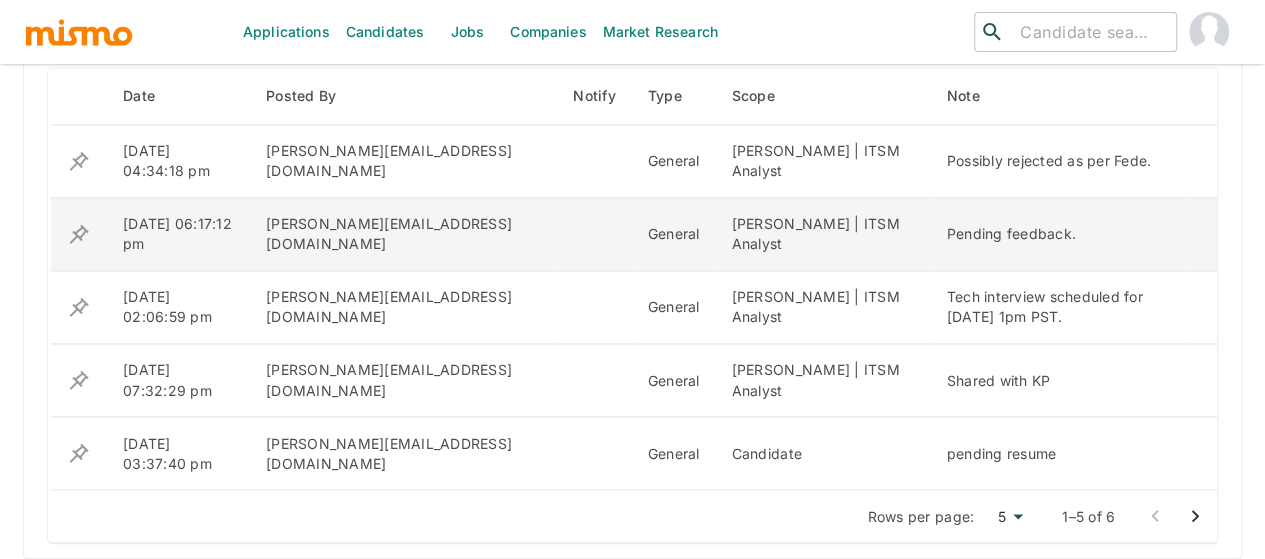 scroll, scrollTop: 1531, scrollLeft: 0, axis: vertical 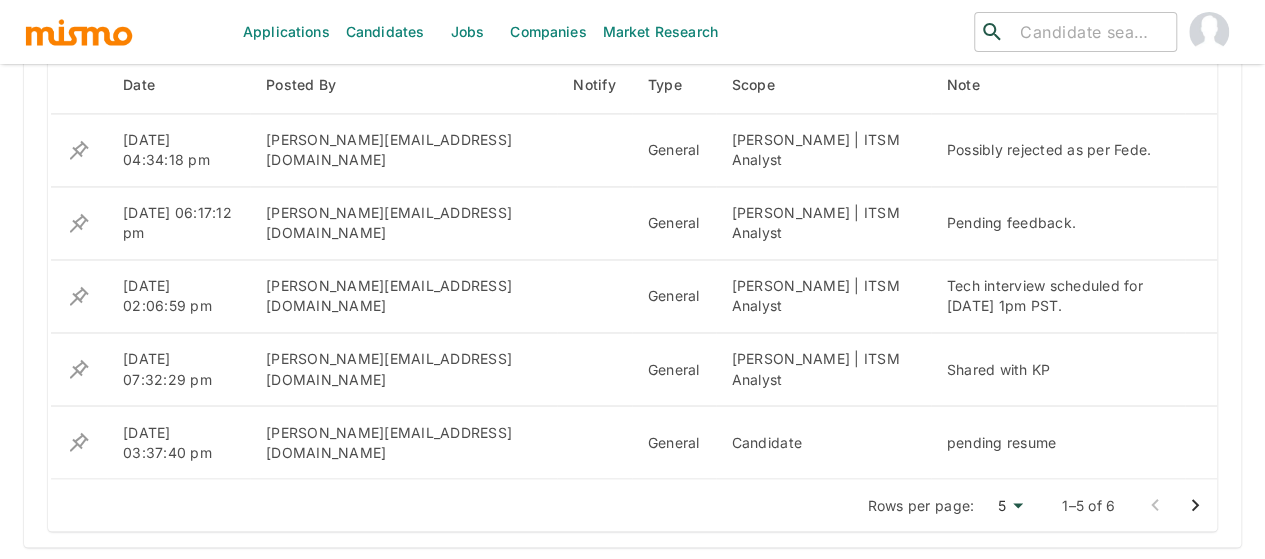 click 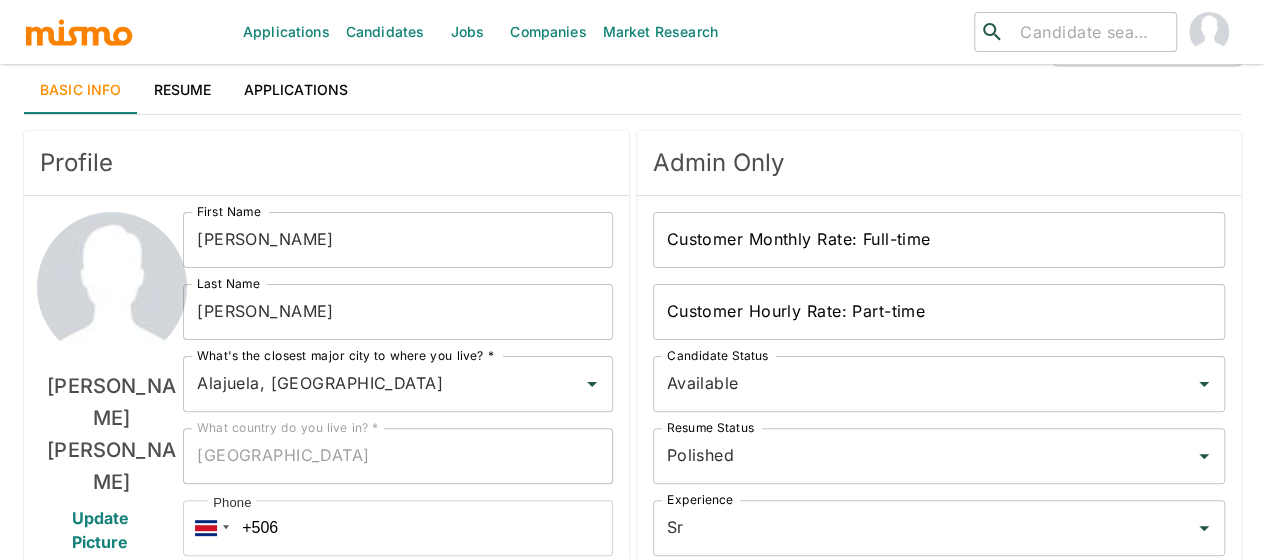 scroll, scrollTop: 0, scrollLeft: 0, axis: both 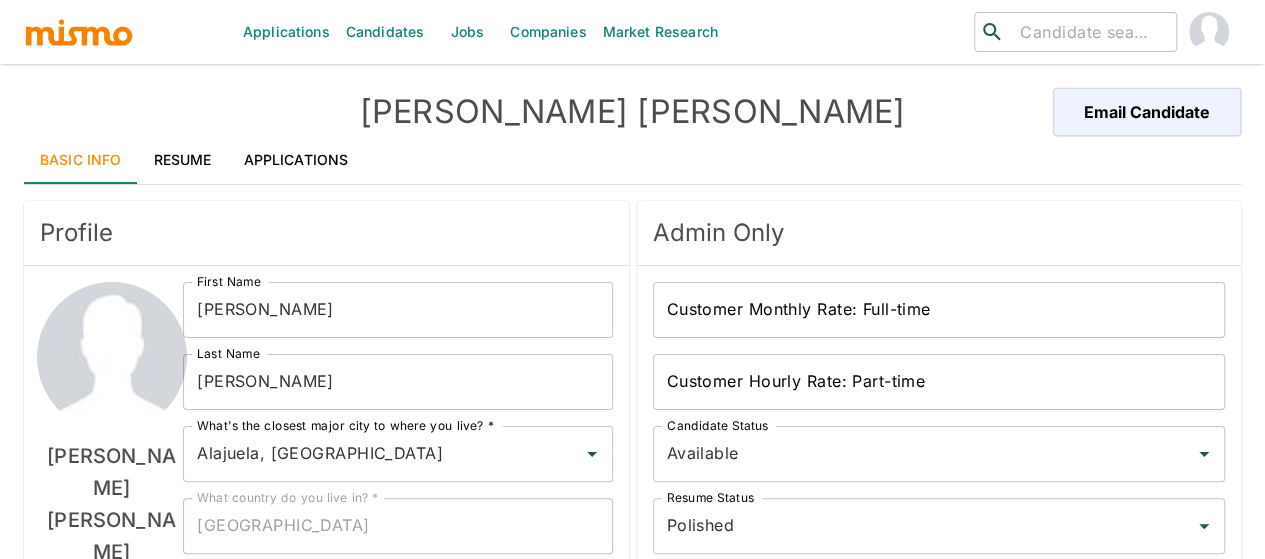 click on "Resume" at bounding box center [183, 160] 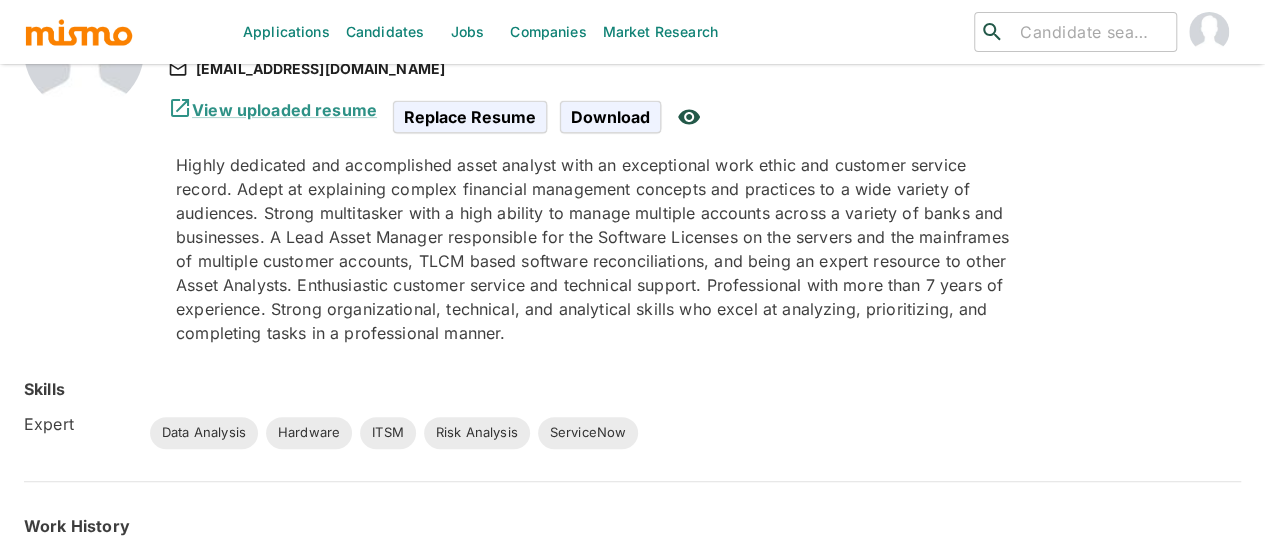 scroll, scrollTop: 0, scrollLeft: 0, axis: both 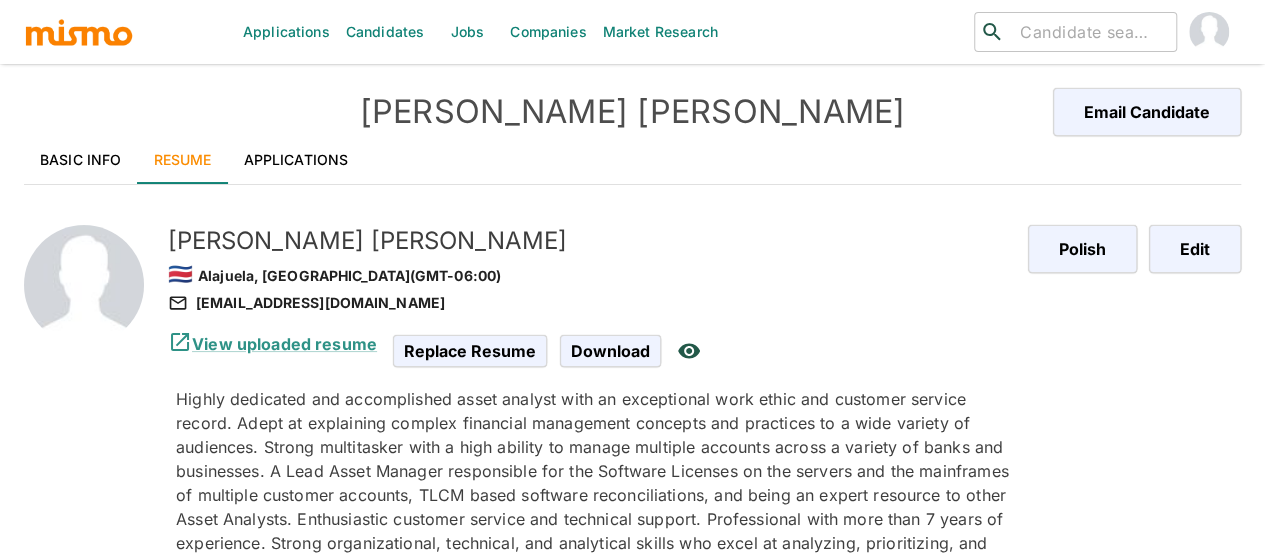 click on "Basic Info" at bounding box center [81, 160] 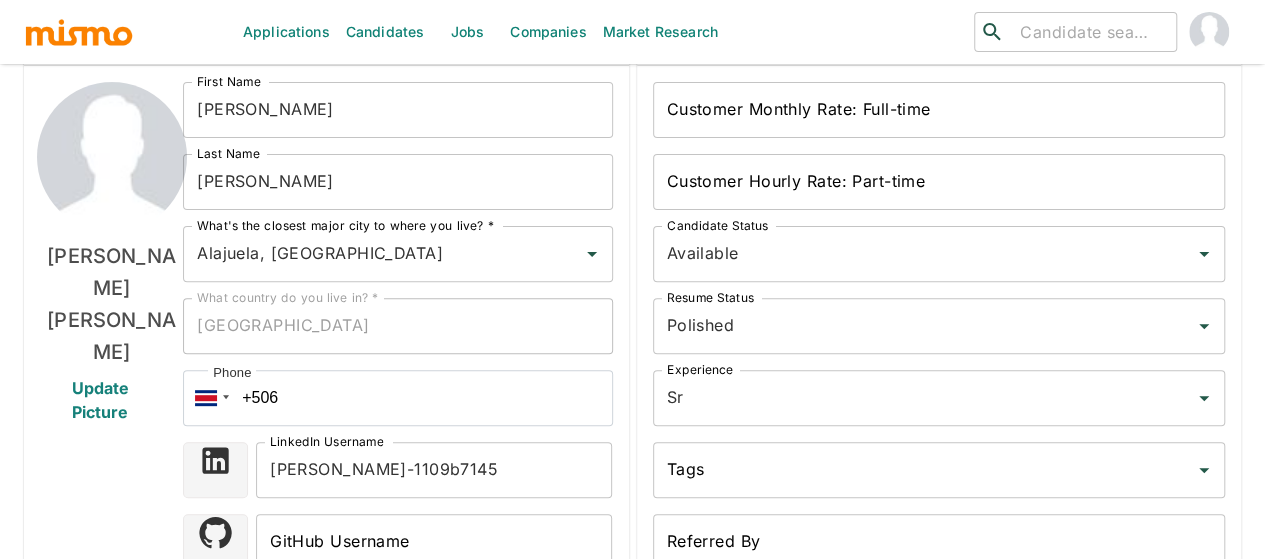 scroll, scrollTop: 0, scrollLeft: 0, axis: both 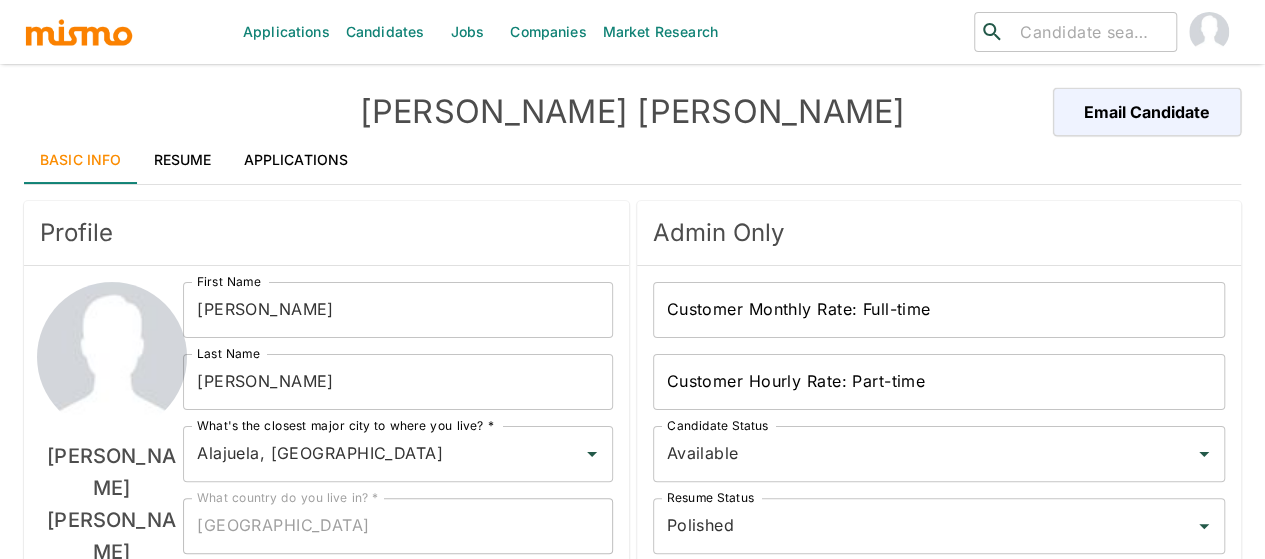click on "Resume" at bounding box center (183, 160) 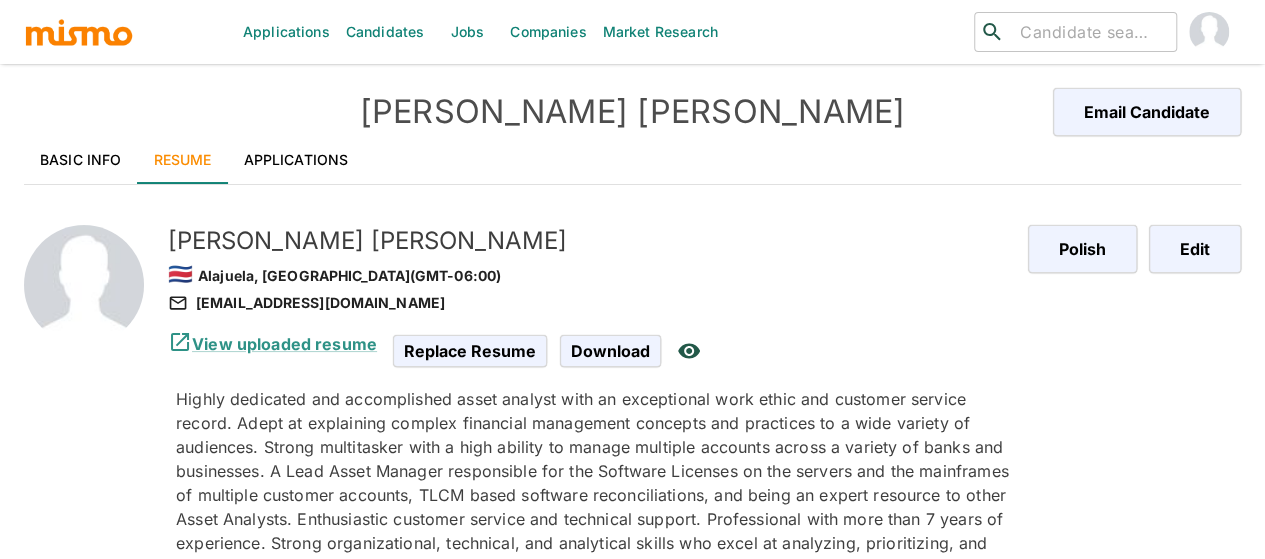 click on "Applications" at bounding box center [296, 160] 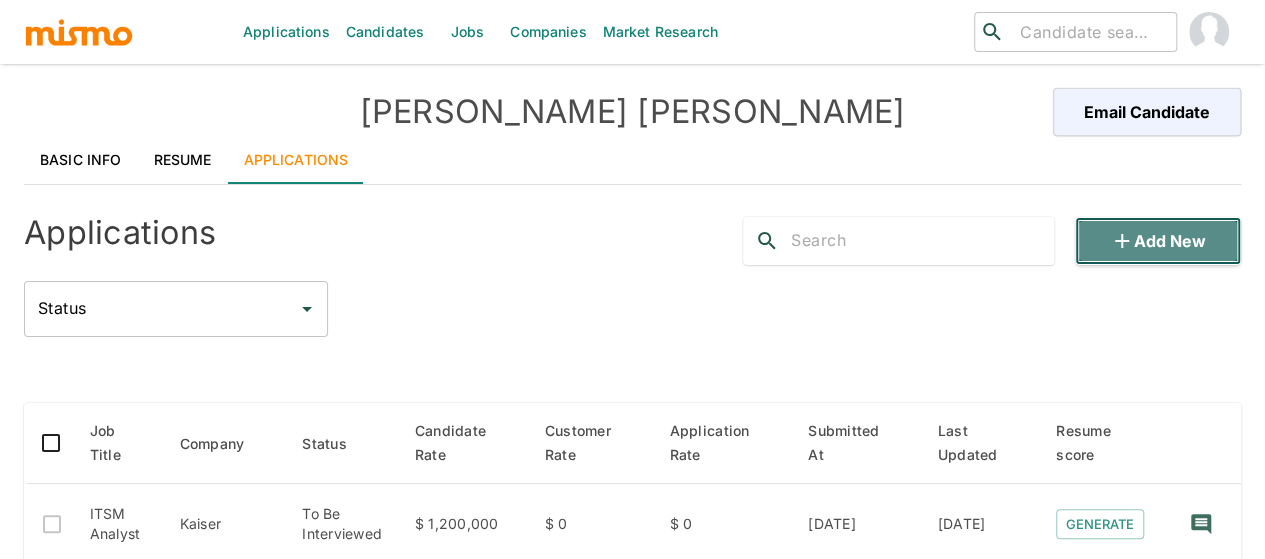 click 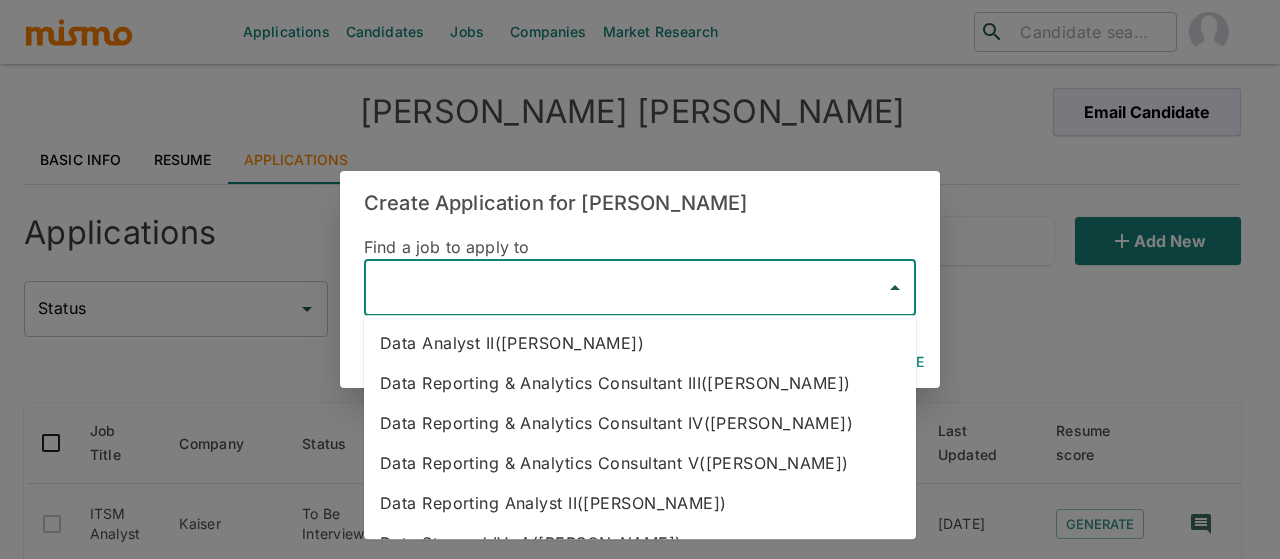 click at bounding box center [625, 288] 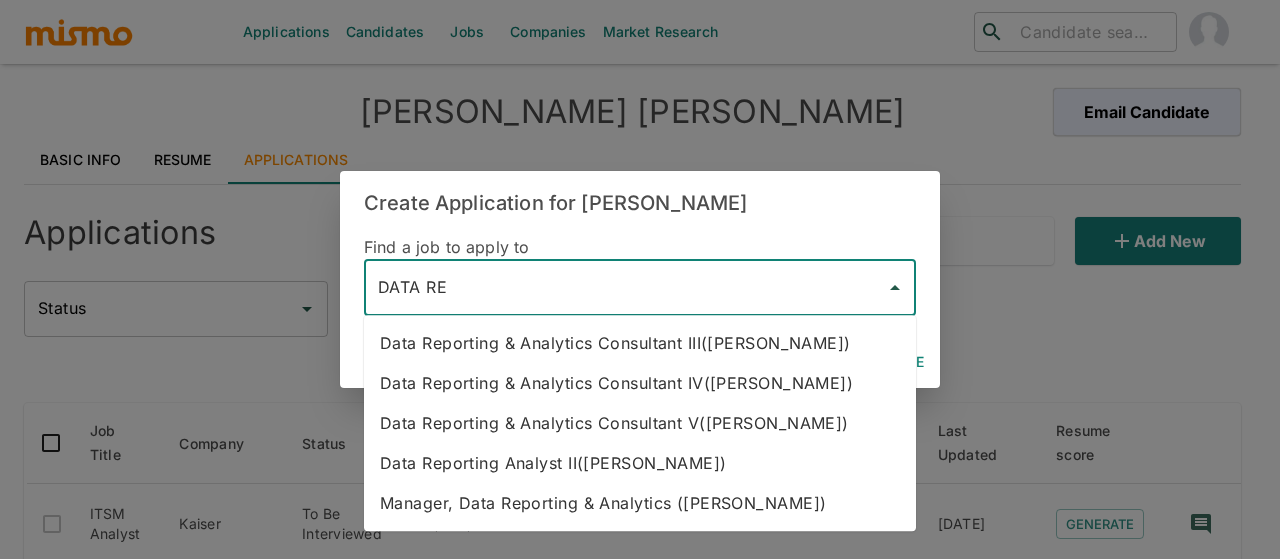 click on "Data Reporting &  Analytics Consultant III(Kaiser)" at bounding box center (640, 343) 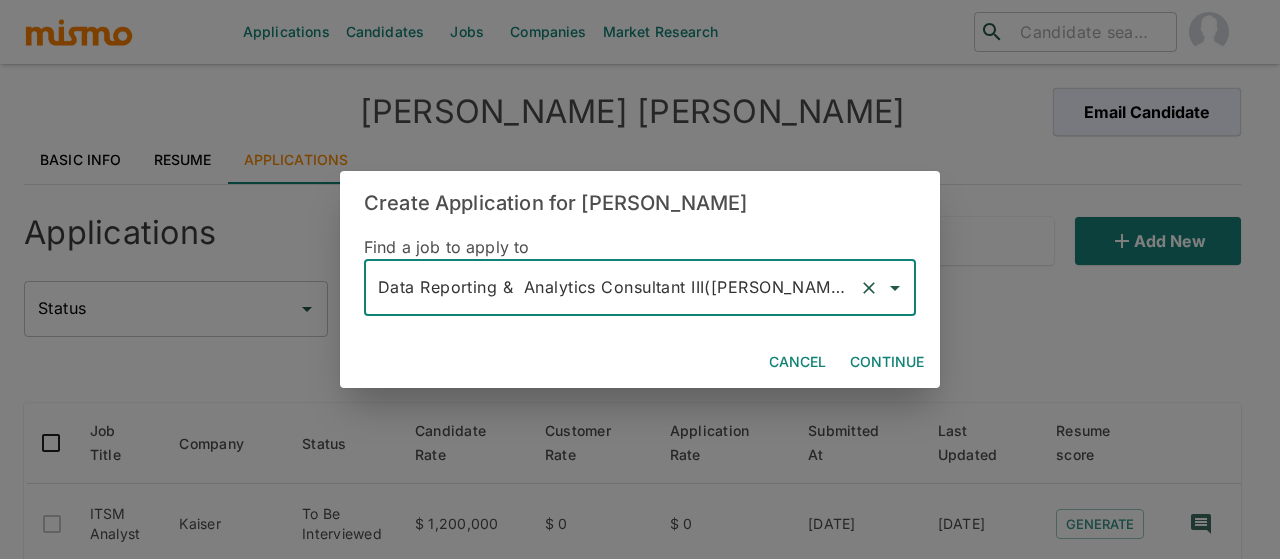 type on "Data Reporting &  Analytics Consultant III(Kaiser)" 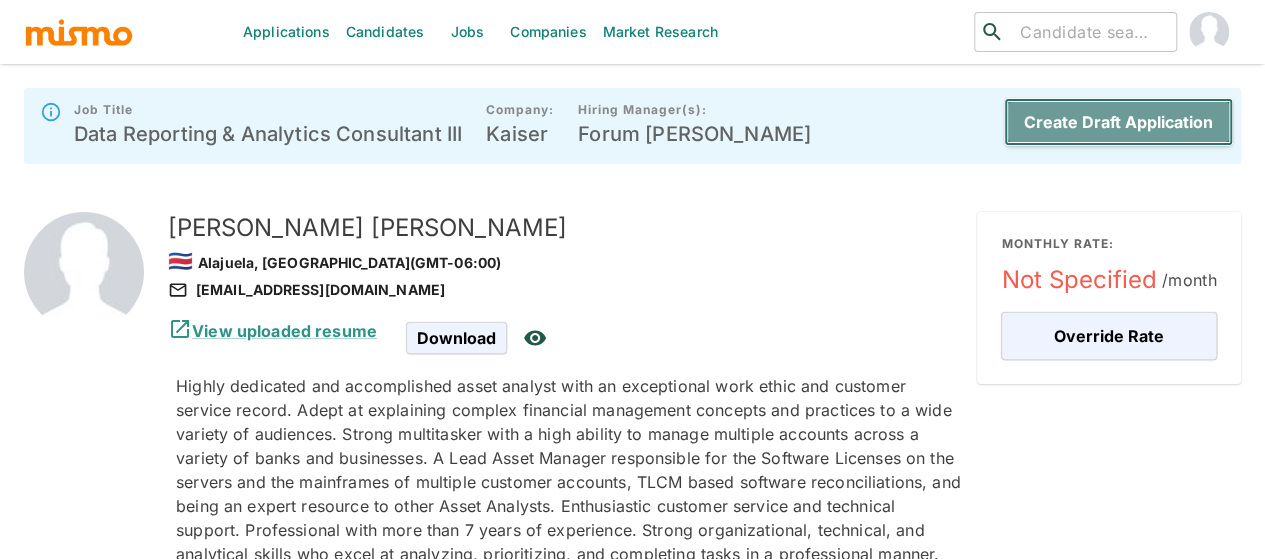 click on "Create Draft Application" at bounding box center (1118, 122) 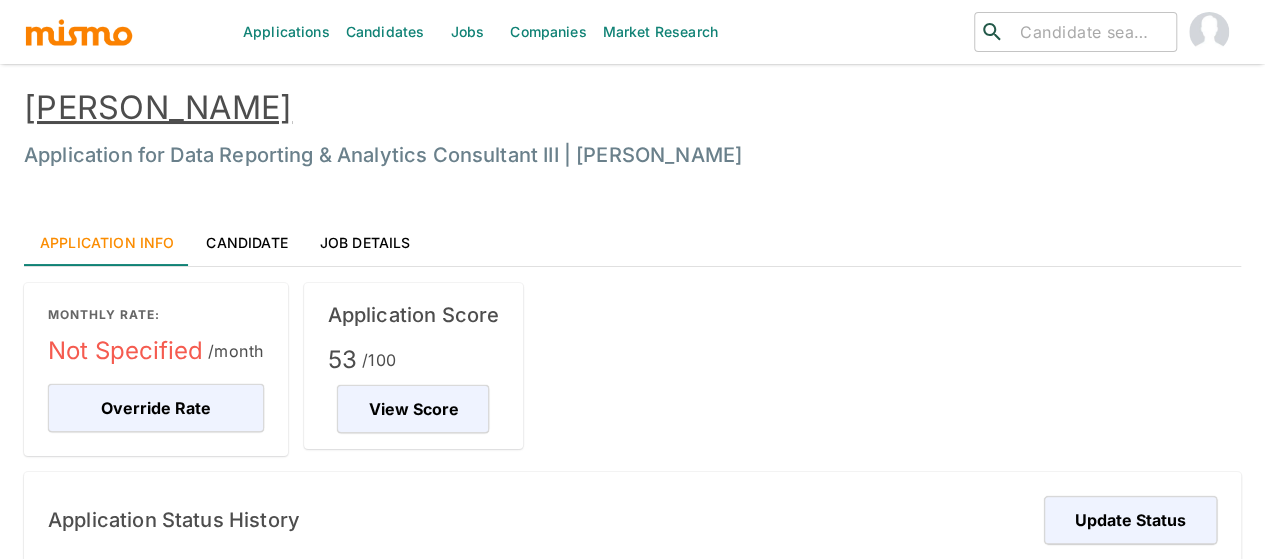click on "Jobs" at bounding box center [467, 32] 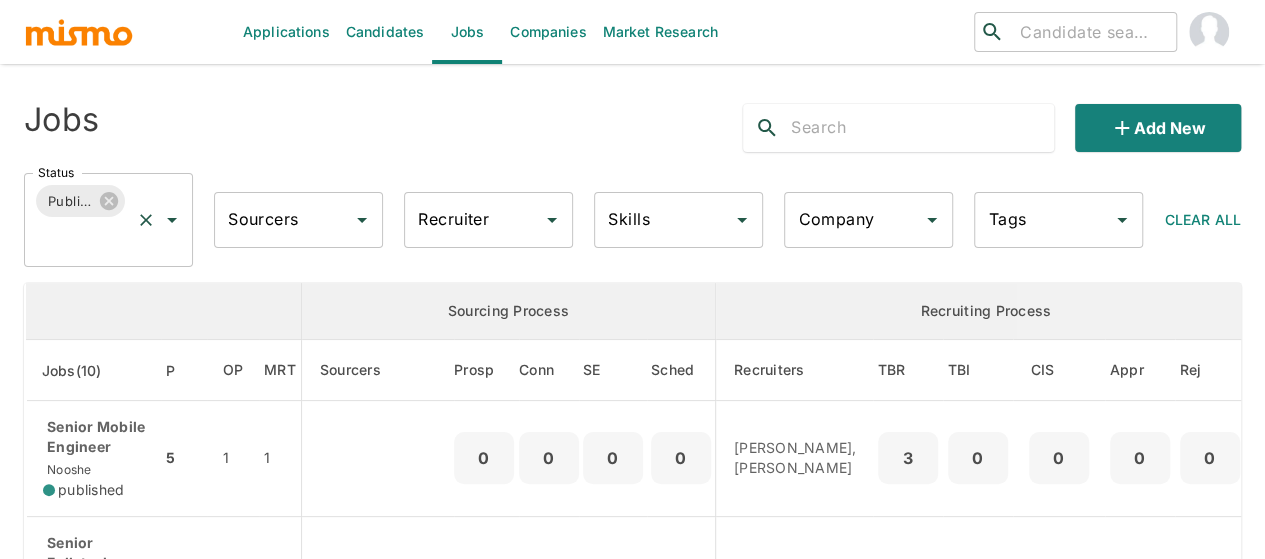 click 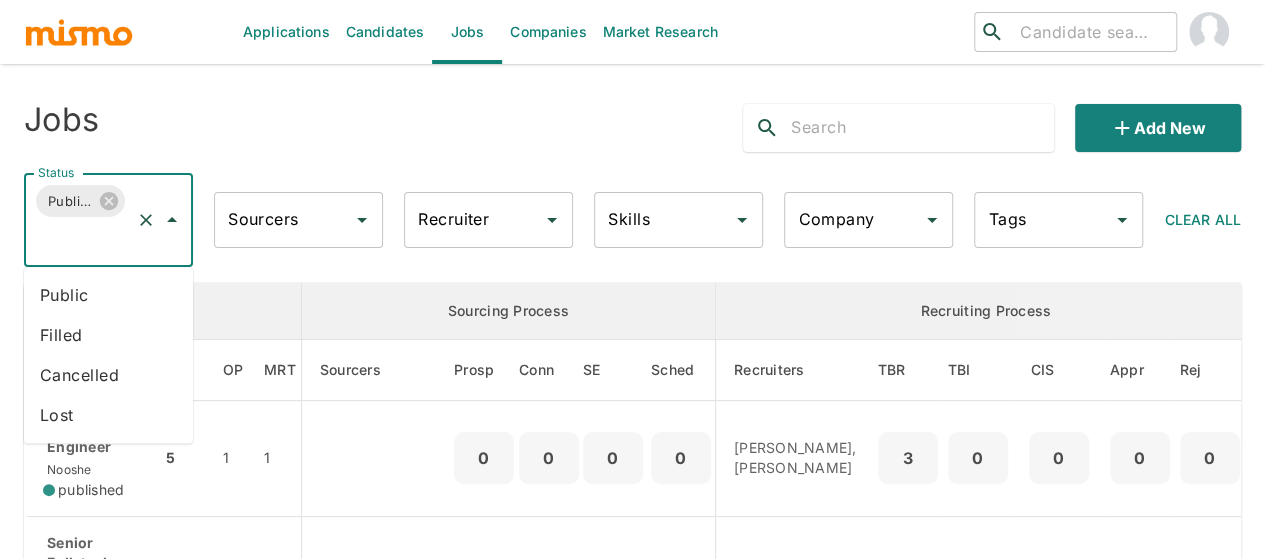 click on "Public" at bounding box center (108, 295) 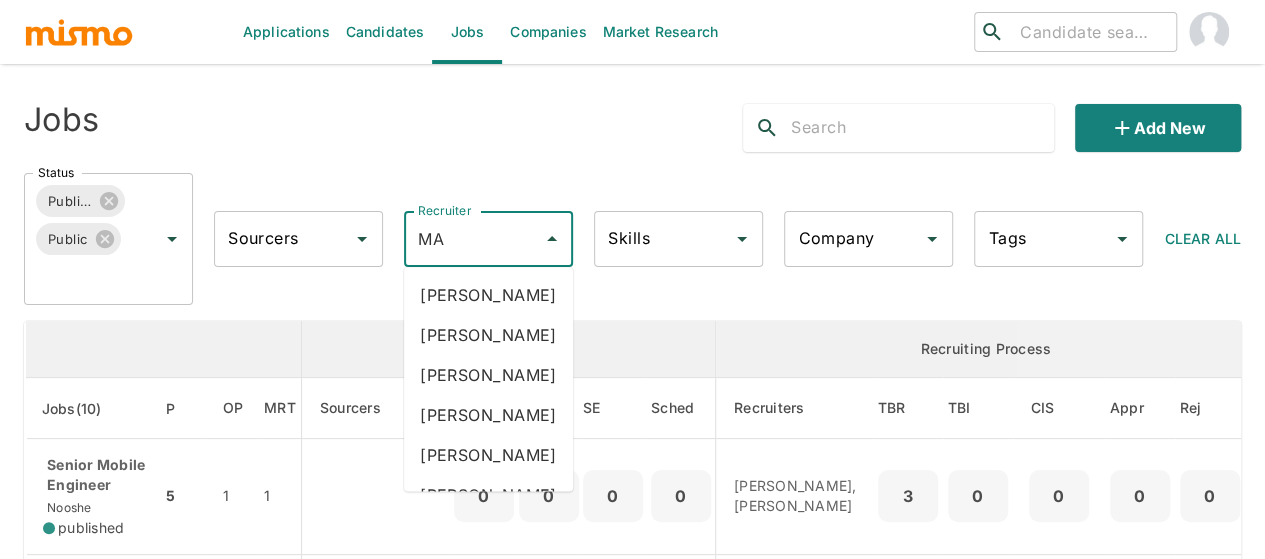 type on "MAI" 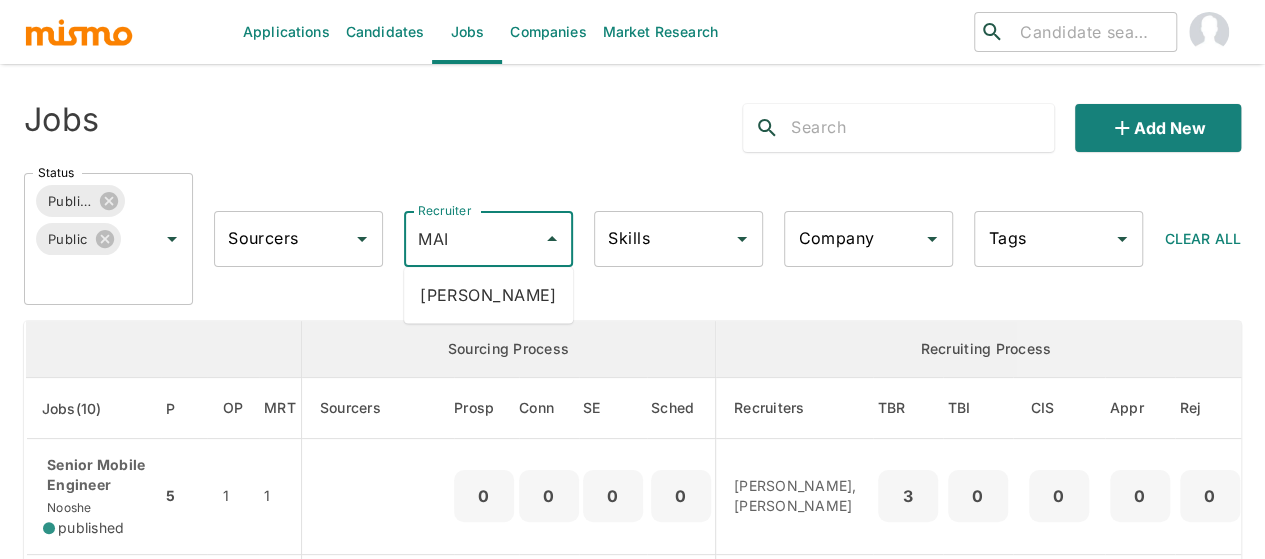 click on "Maia Reyes" at bounding box center [488, 295] 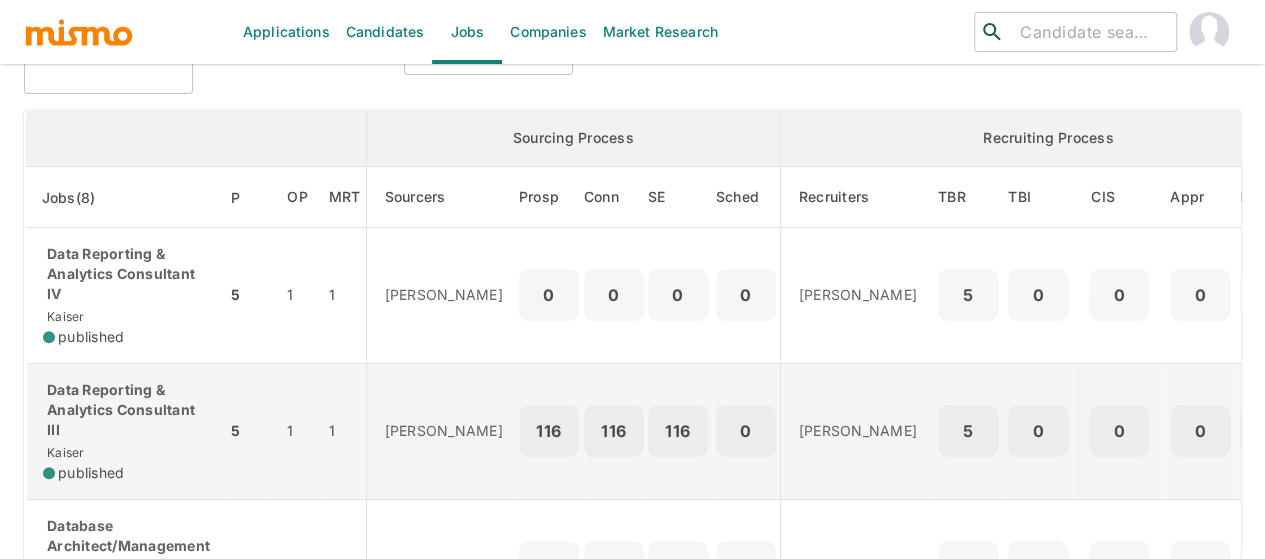 scroll, scrollTop: 300, scrollLeft: 0, axis: vertical 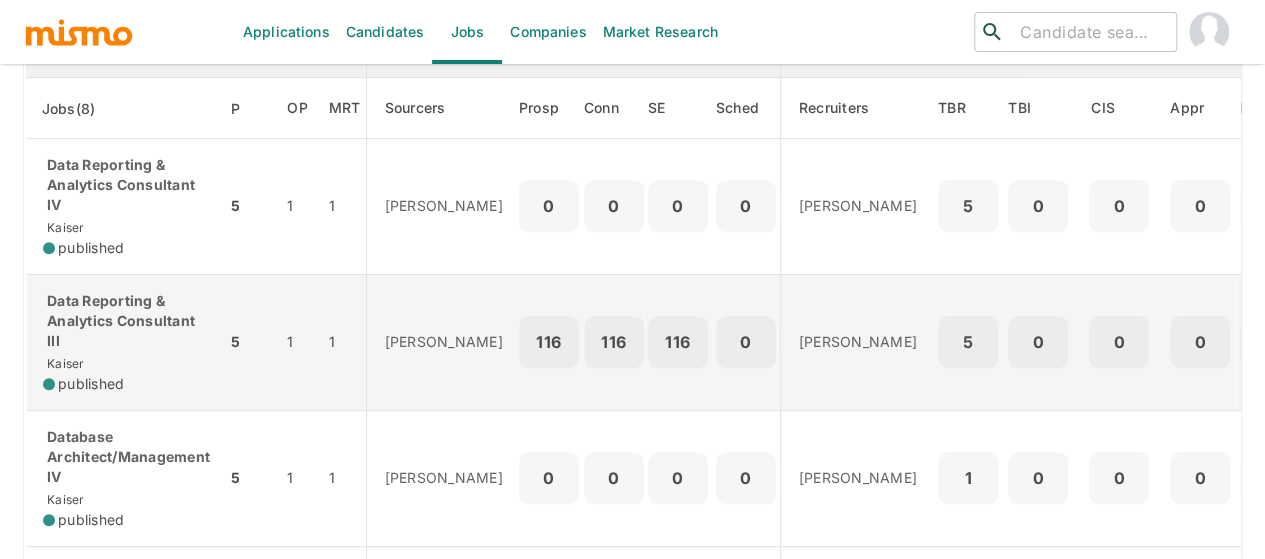 click on "Data Reporting &  Analytics Consultant III" at bounding box center [126, 321] 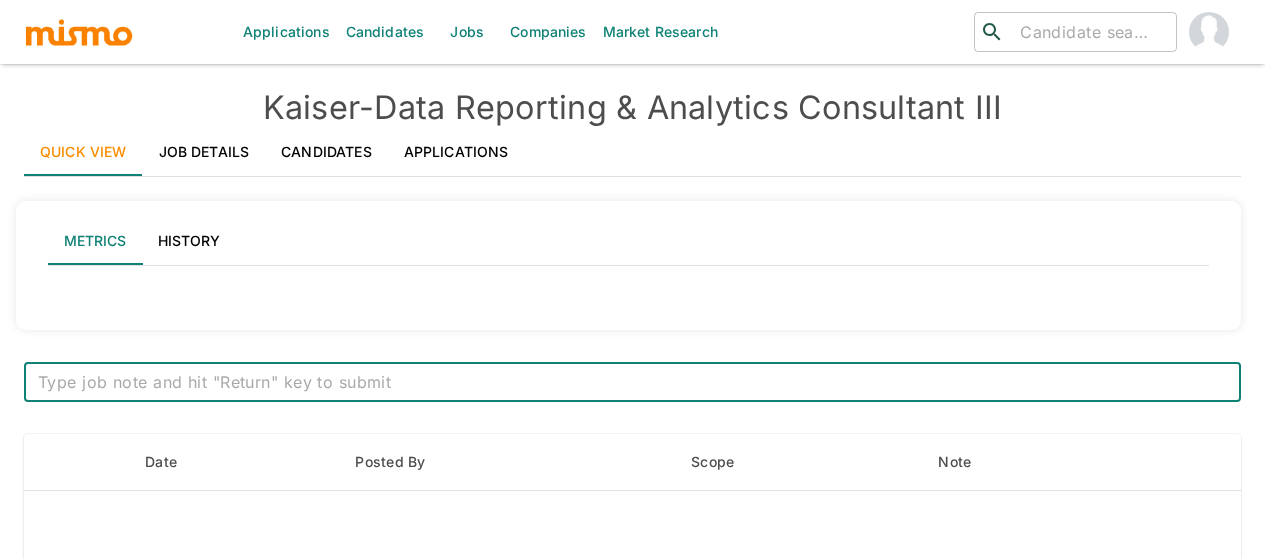 scroll, scrollTop: 0, scrollLeft: 0, axis: both 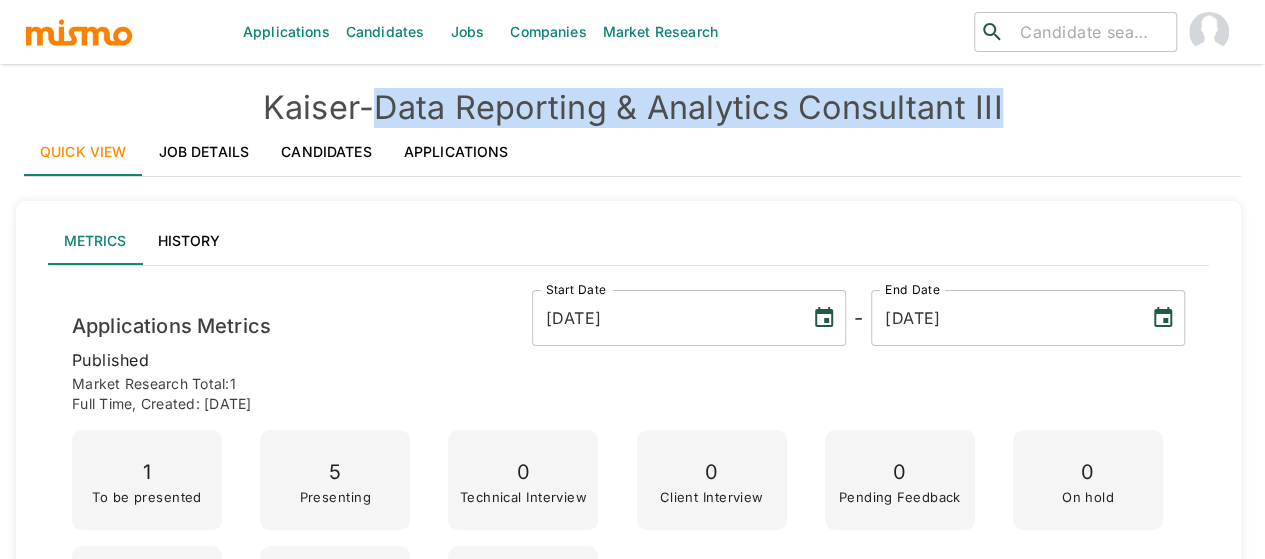 drag, startPoint x: 1048, startPoint y: 107, endPoint x: 380, endPoint y: 101, distance: 668.0269 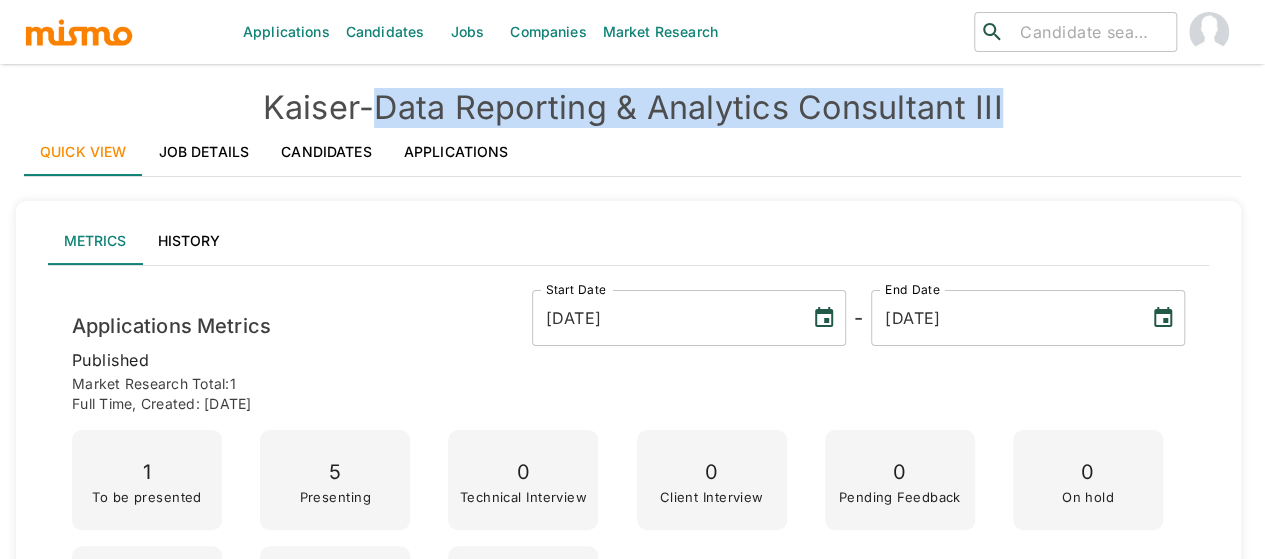 click on "Kaiser  -  Data Reporting &  Analytics Consultant III" at bounding box center (632, 108) 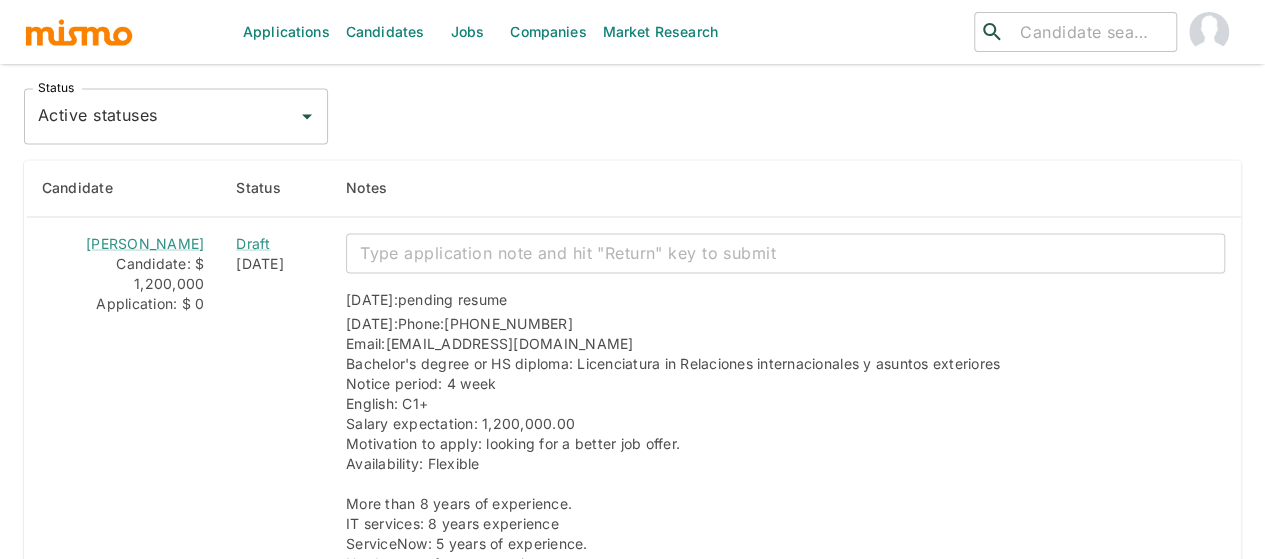 scroll, scrollTop: 1800, scrollLeft: 0, axis: vertical 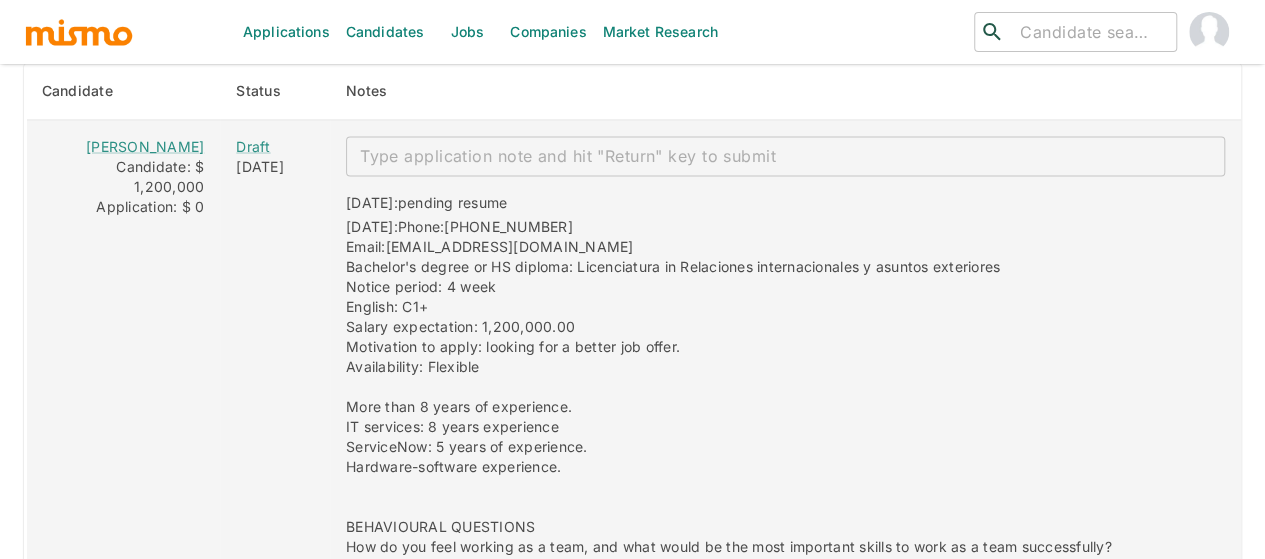 click at bounding box center (785, 155) 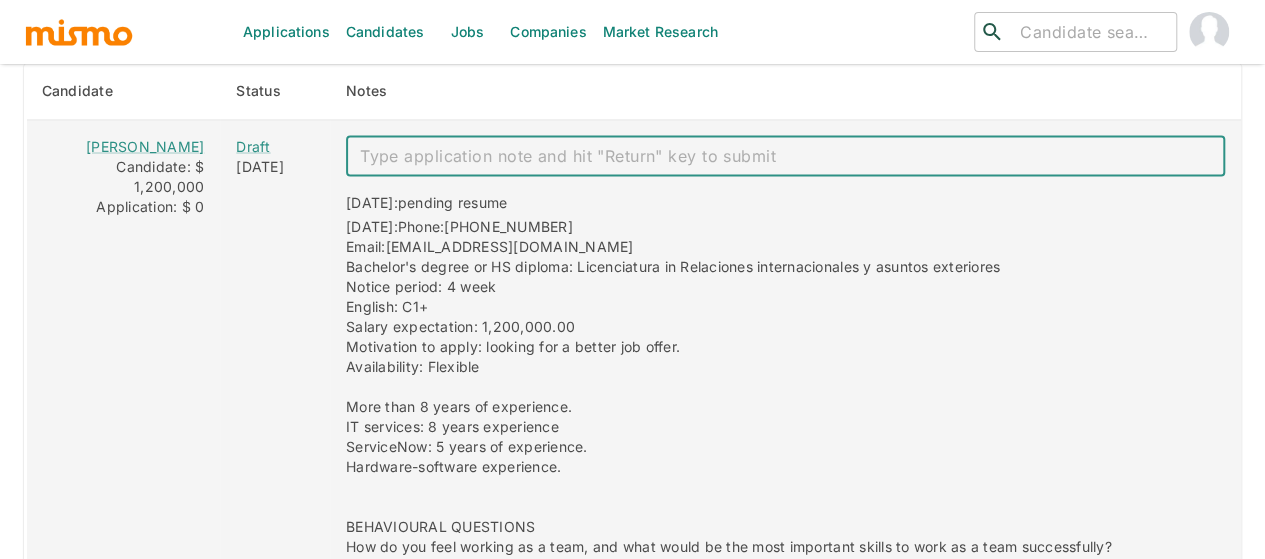 paste on "Mai notes
Mail: Egeos78@gmail.com
Salary: 1,1M
Bachelor: no
Notice: 2 weeks
ID: 109900280
Phone: 70514663
English: b2+
Ingrid is a highly skilled professional with more than 10 years of experience. She has strong expertise in Excel, SQL, Power BI, Tableau, Microsoft Fabric, Microsoft Power Apps, Power Automate, Salesforce, and Python. She holds a B2+ level of English proficiency and is currently pursuing a degree as a Computer and Information Technology Technician. Ingrid possesses excellent communication skills and has a strong interest in joining Kaiser Permanente." 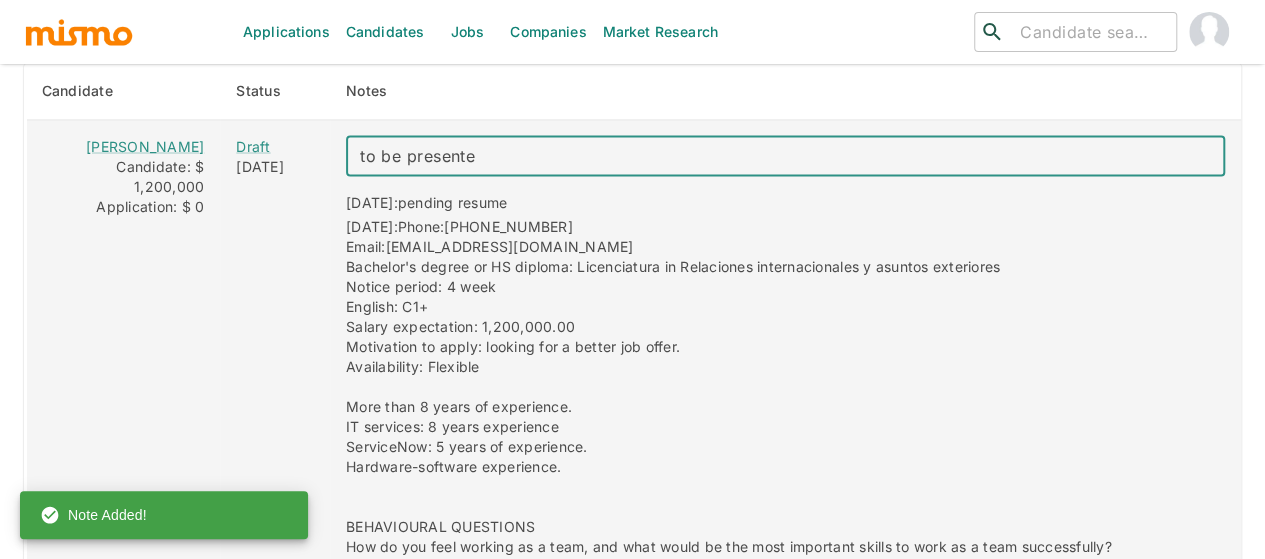 type on "to be presented" 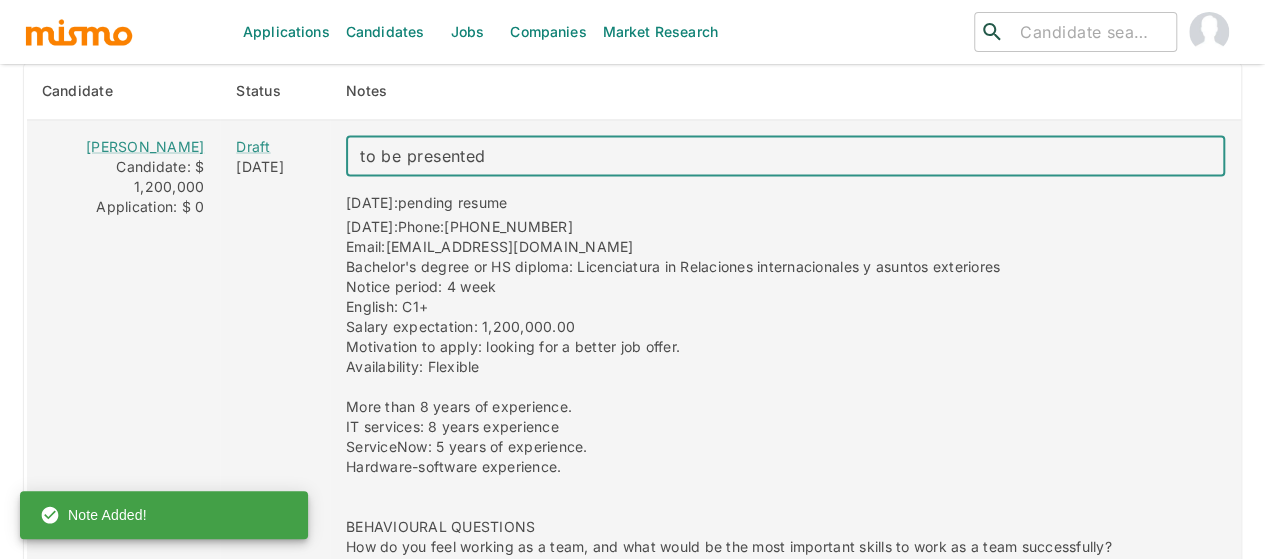 type 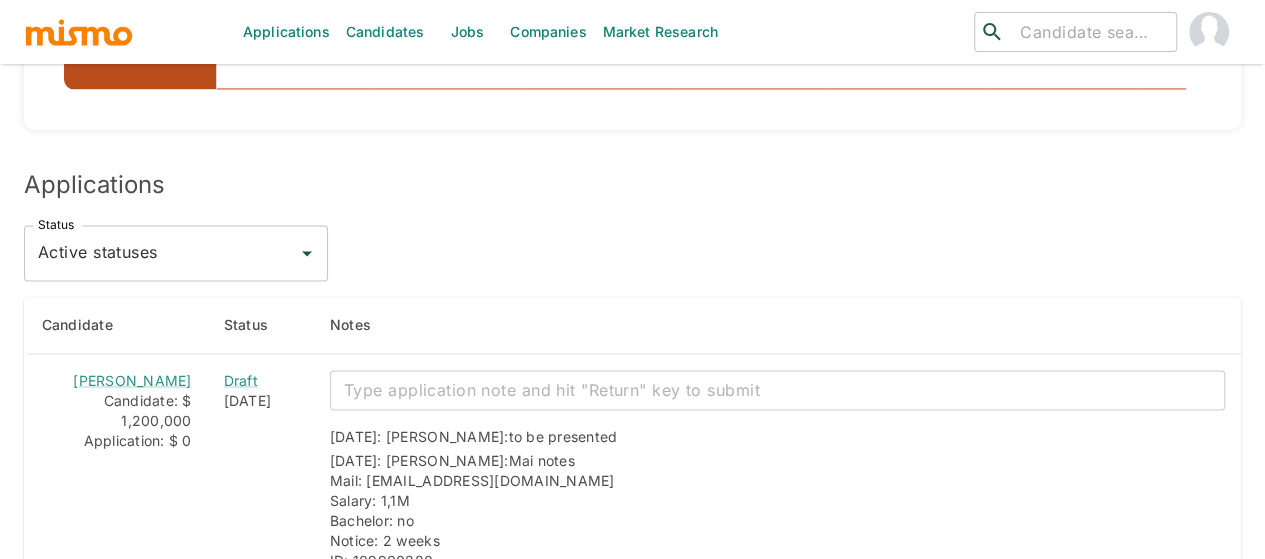 scroll, scrollTop: 1800, scrollLeft: 0, axis: vertical 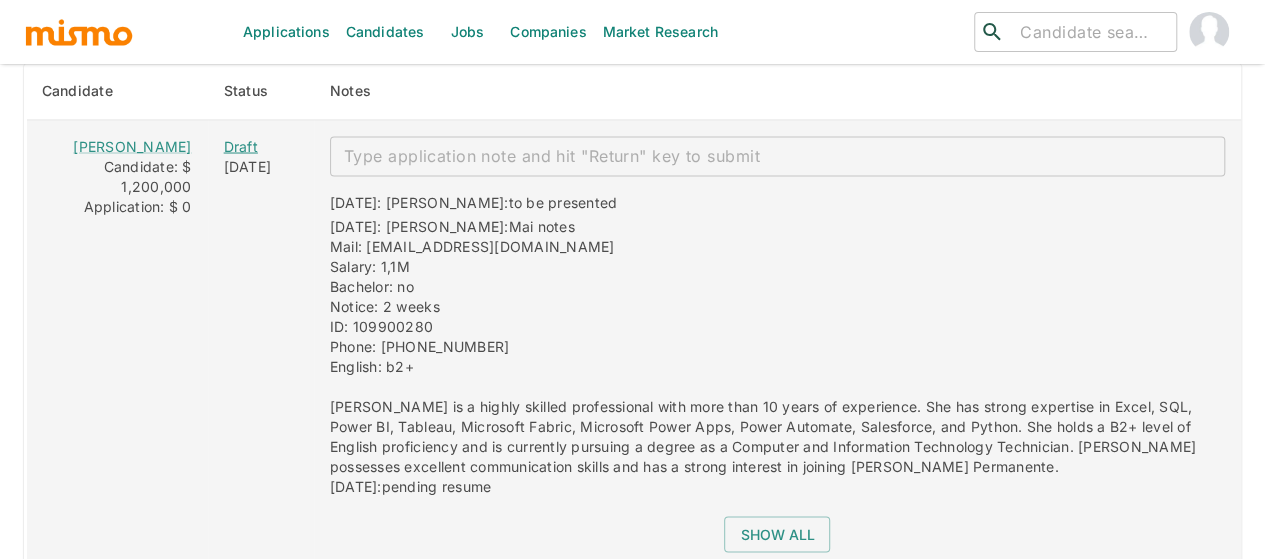 click on "Draft" at bounding box center (261, 146) 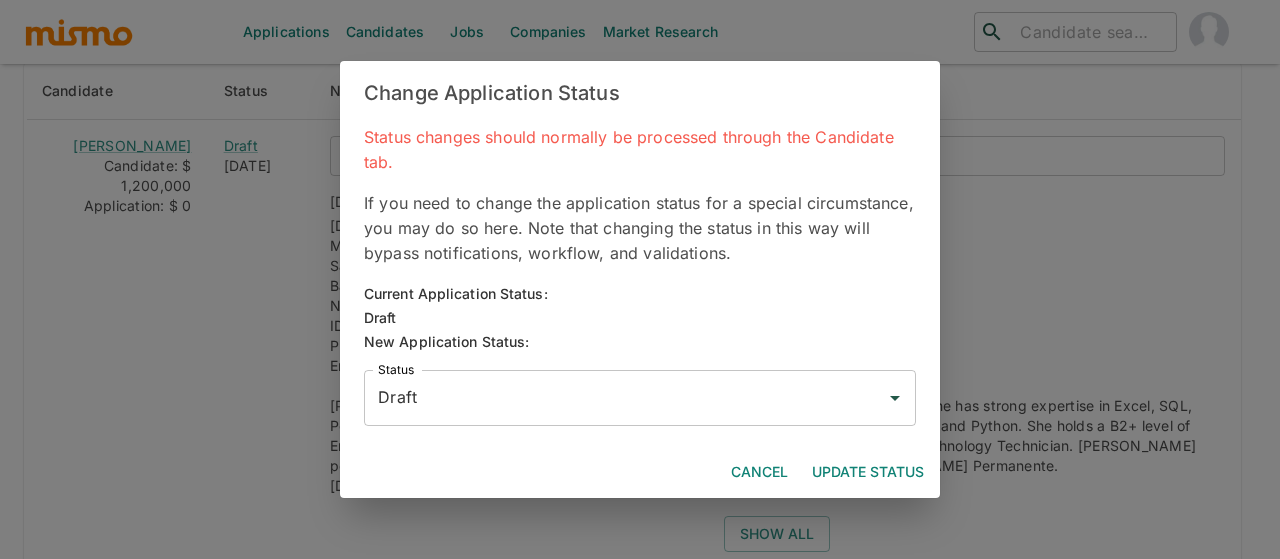 click on "Draft" at bounding box center (625, 398) 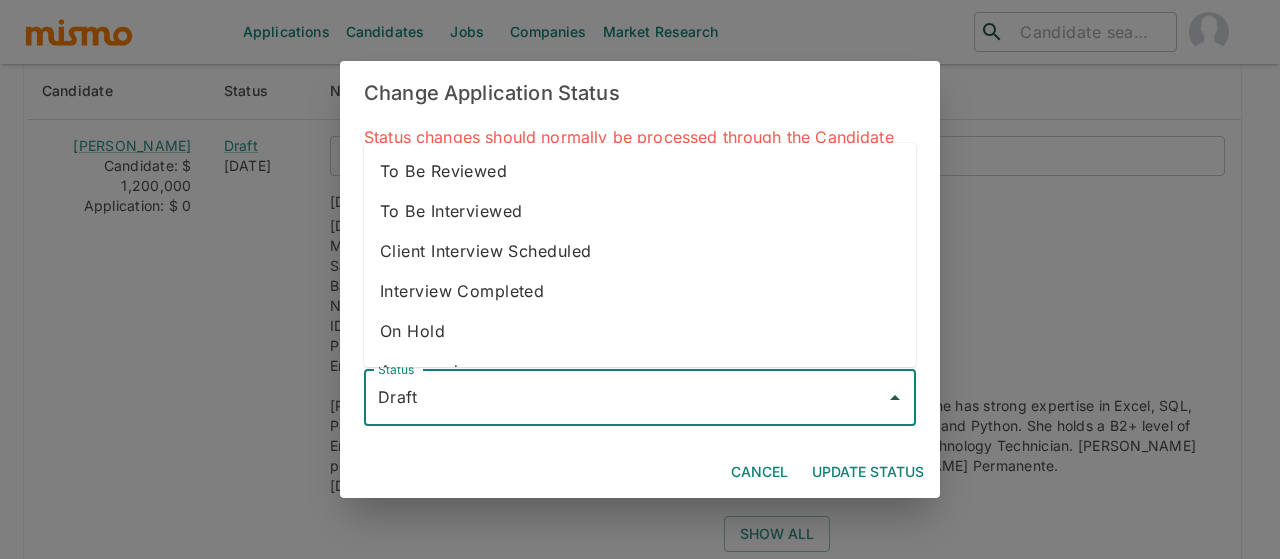 drag, startPoint x: 486, startPoint y: 179, endPoint x: 593, endPoint y: 293, distance: 156.34897 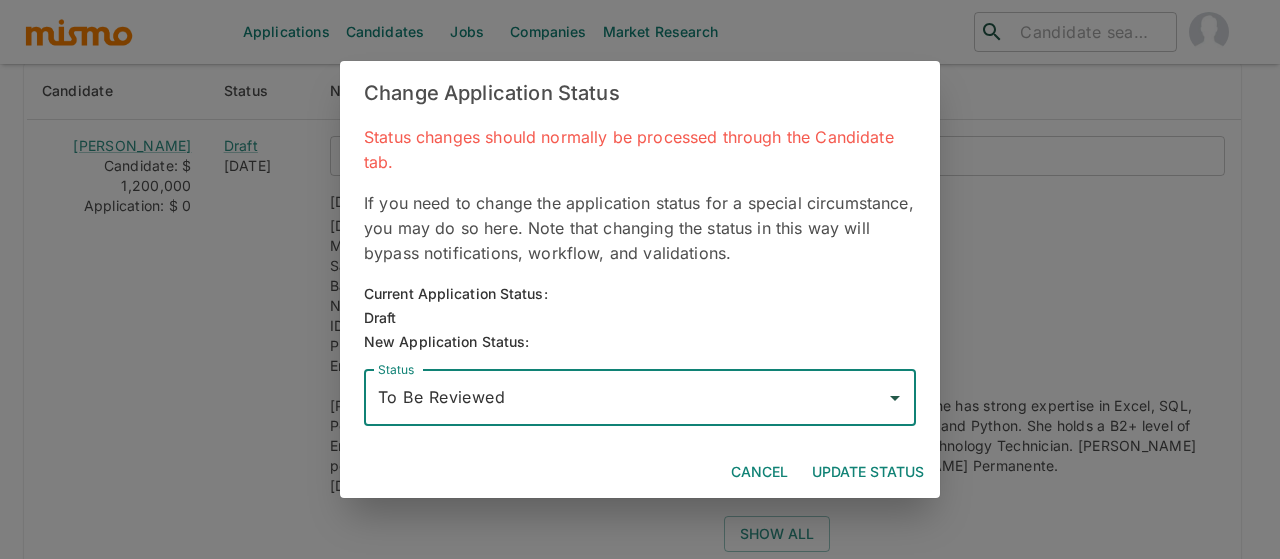 click on "Update Status" at bounding box center [868, 472] 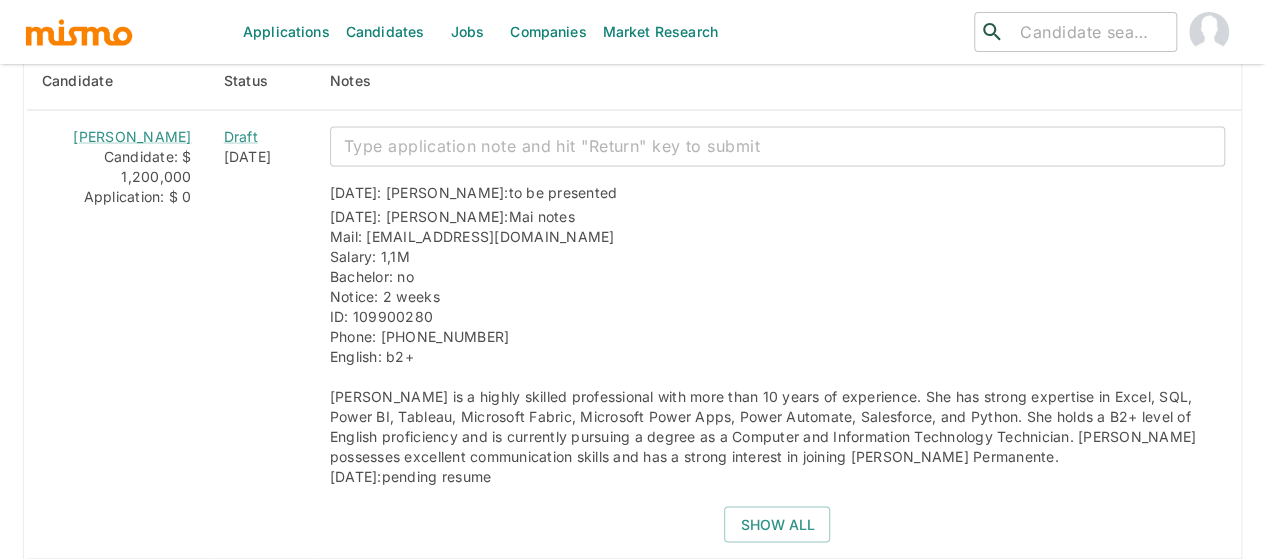 scroll, scrollTop: 1900, scrollLeft: 0, axis: vertical 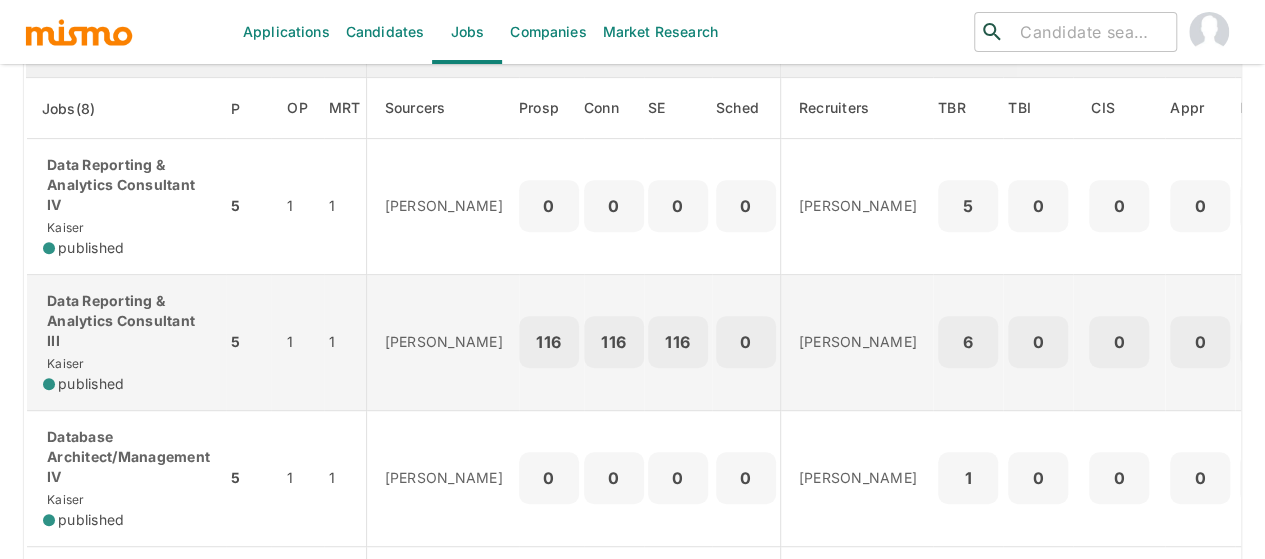 click on "Data Reporting &  Analytics Consultant III Kaiser published" at bounding box center (126, 342) 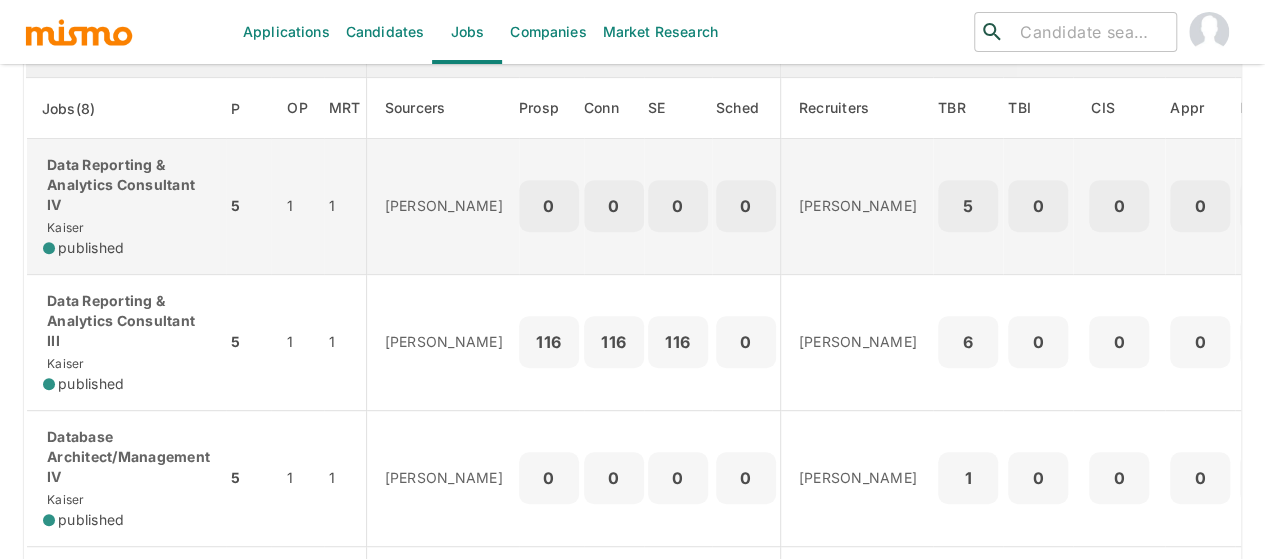 click on "Data Reporting & Analytics Consultant IV" at bounding box center (126, 185) 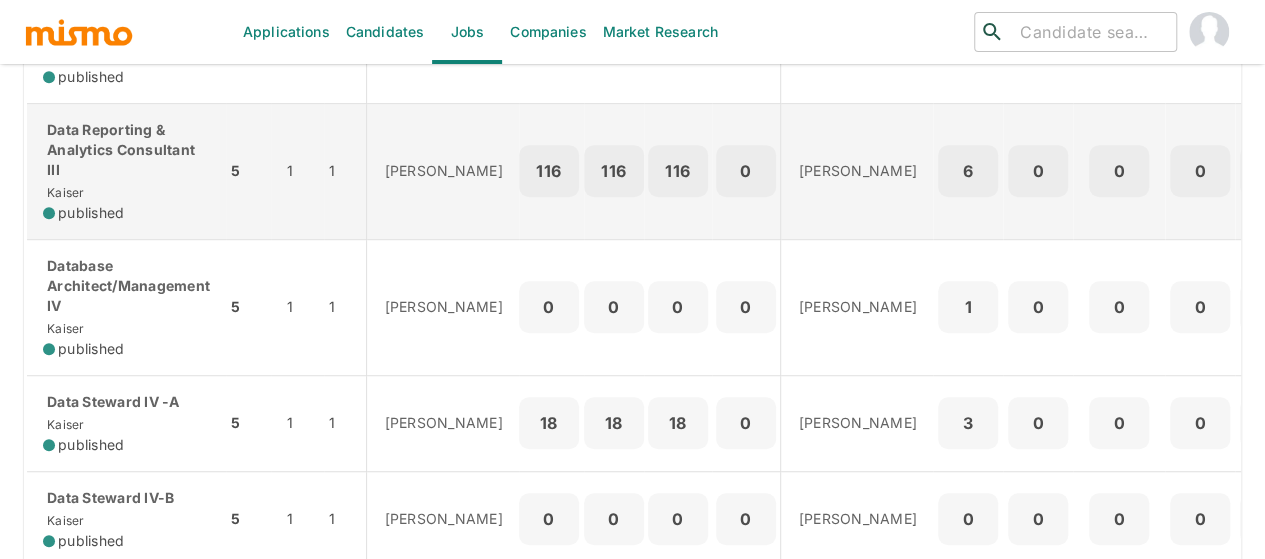scroll, scrollTop: 500, scrollLeft: 0, axis: vertical 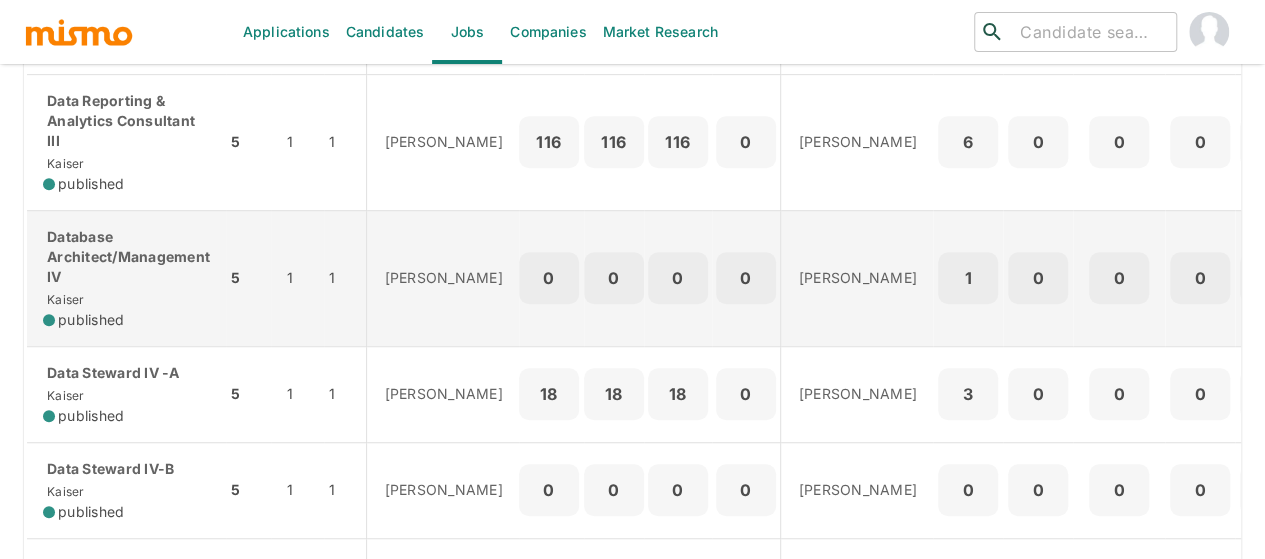 click on "Database Architect/Management IV" at bounding box center (126, 257) 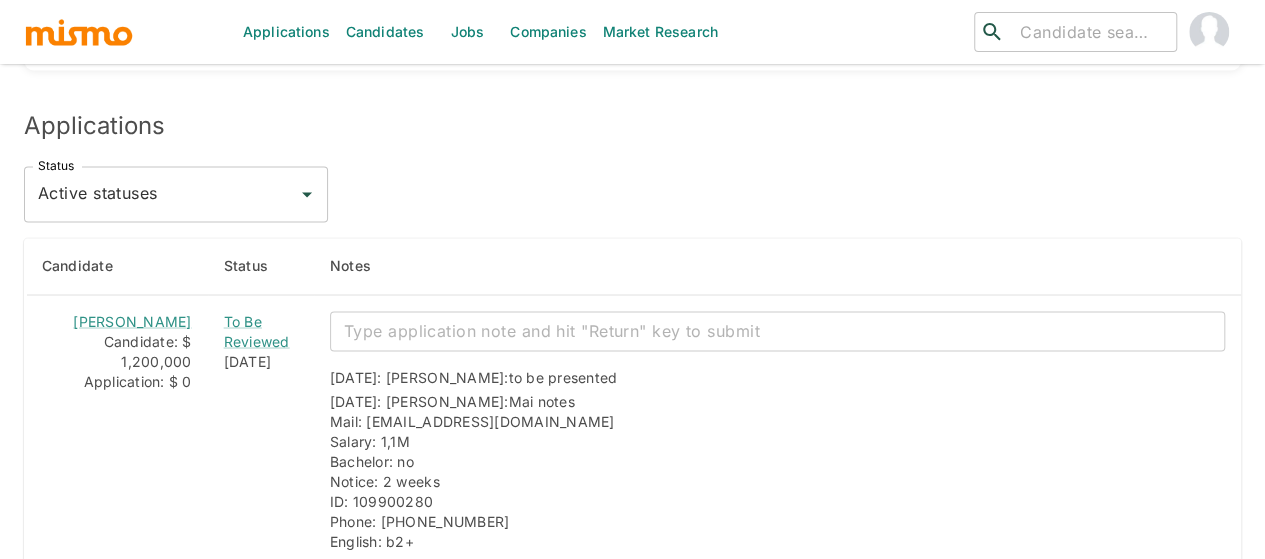 scroll, scrollTop: 1800, scrollLeft: 0, axis: vertical 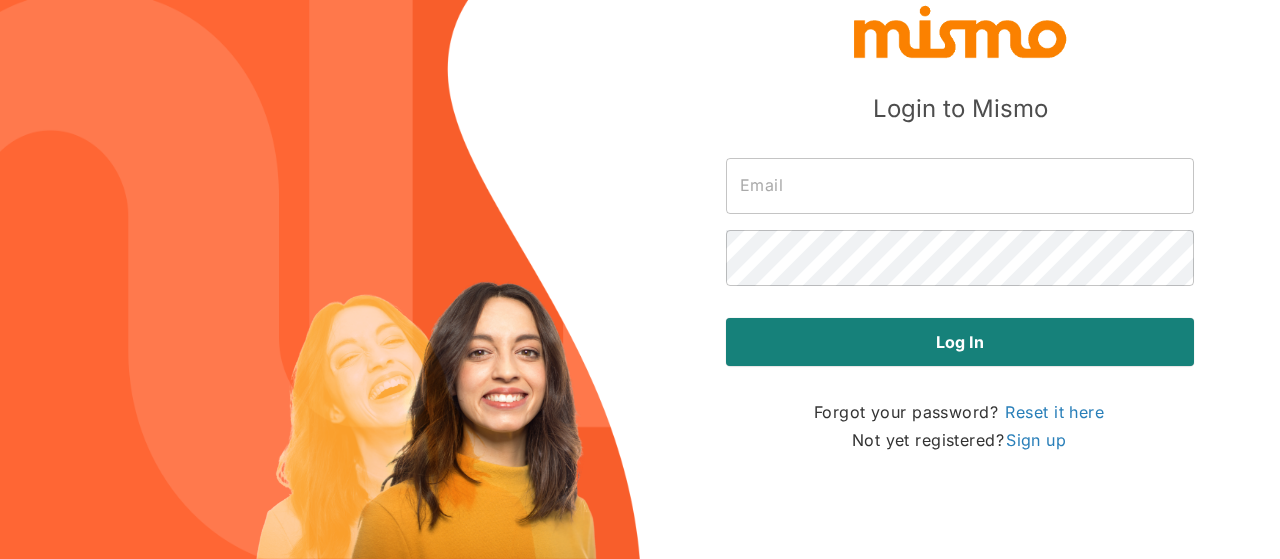 click at bounding box center [960, 186] 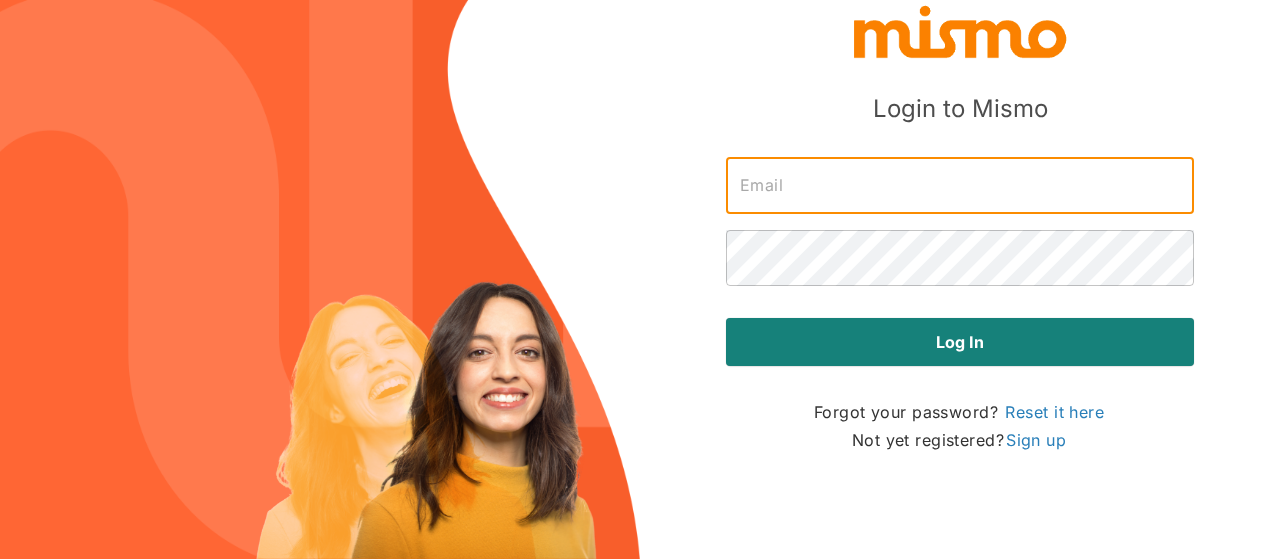 type on "[PERSON_NAME][EMAIL_ADDRESS][DOMAIN_NAME]" 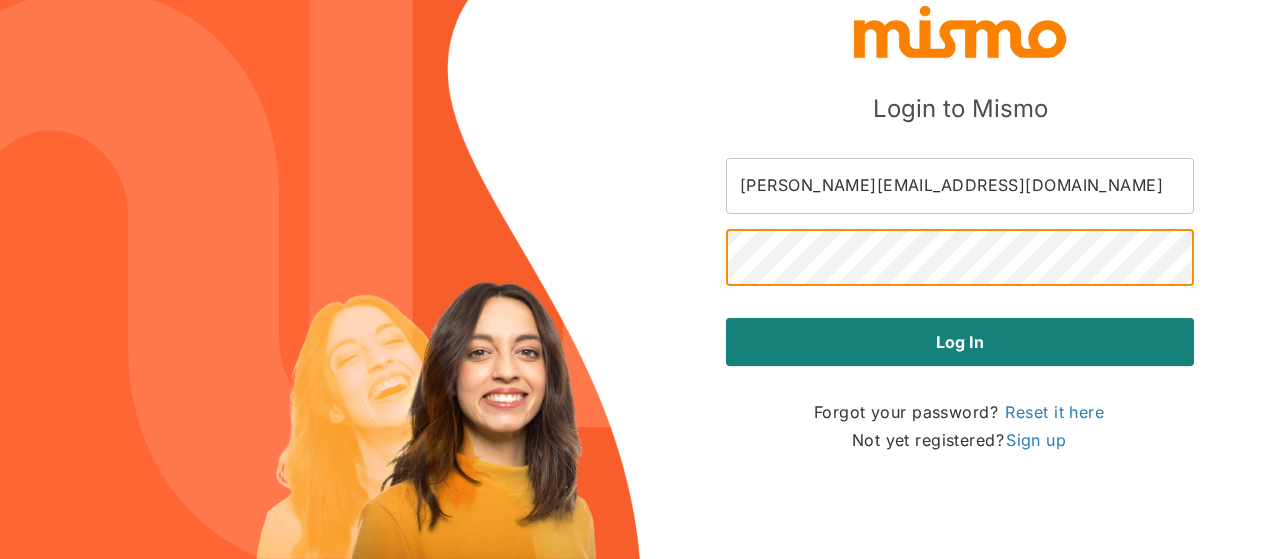 click on "Log in" at bounding box center (960, 342) 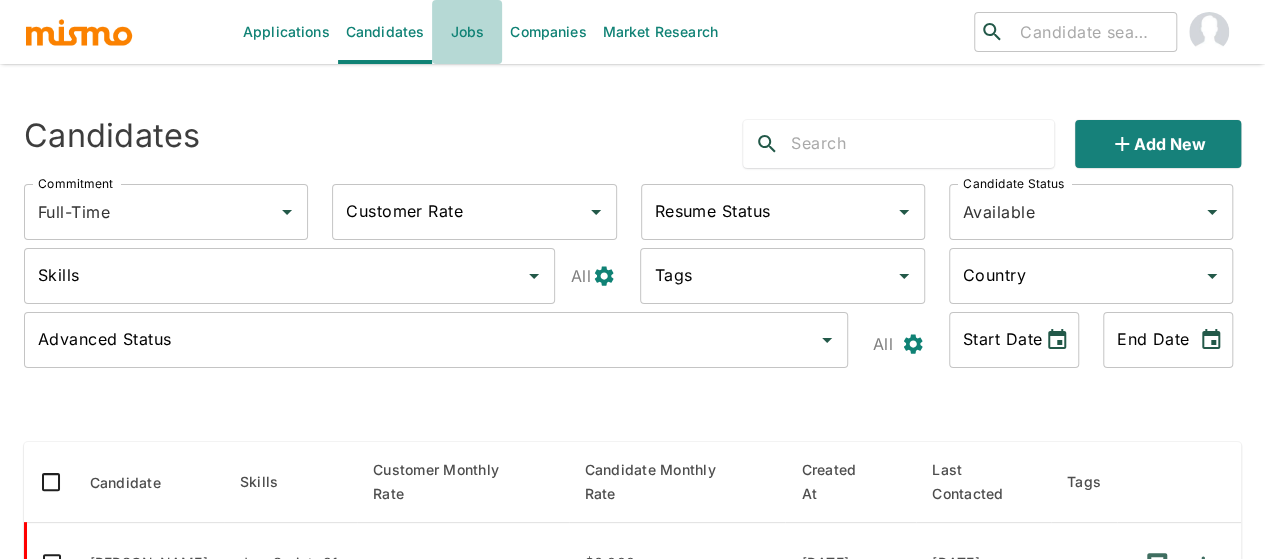 click on "Jobs" at bounding box center [467, 32] 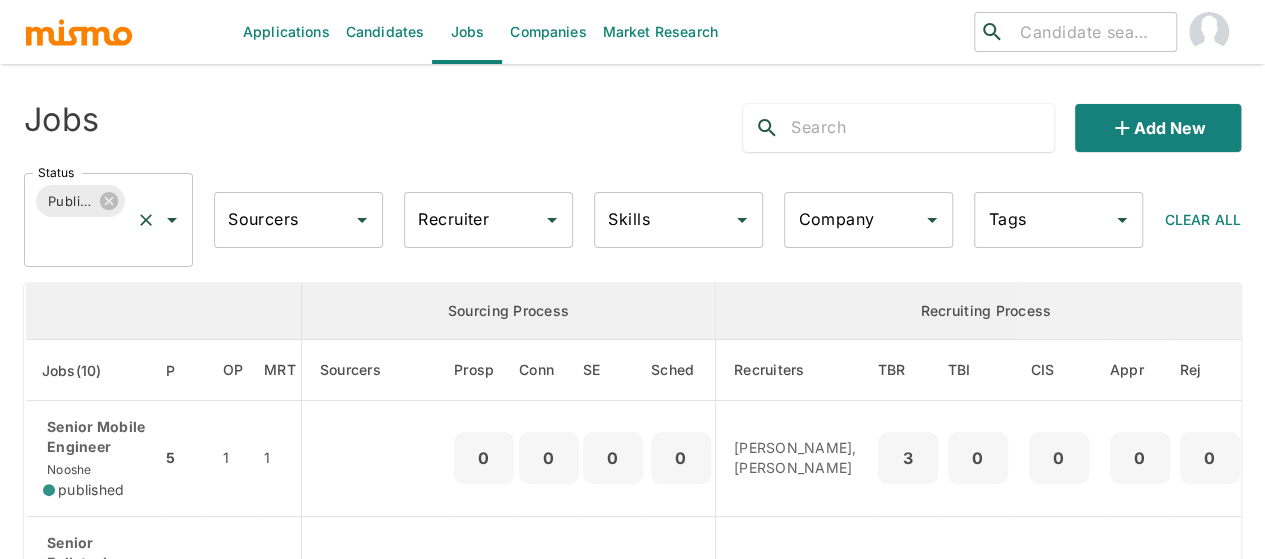 click 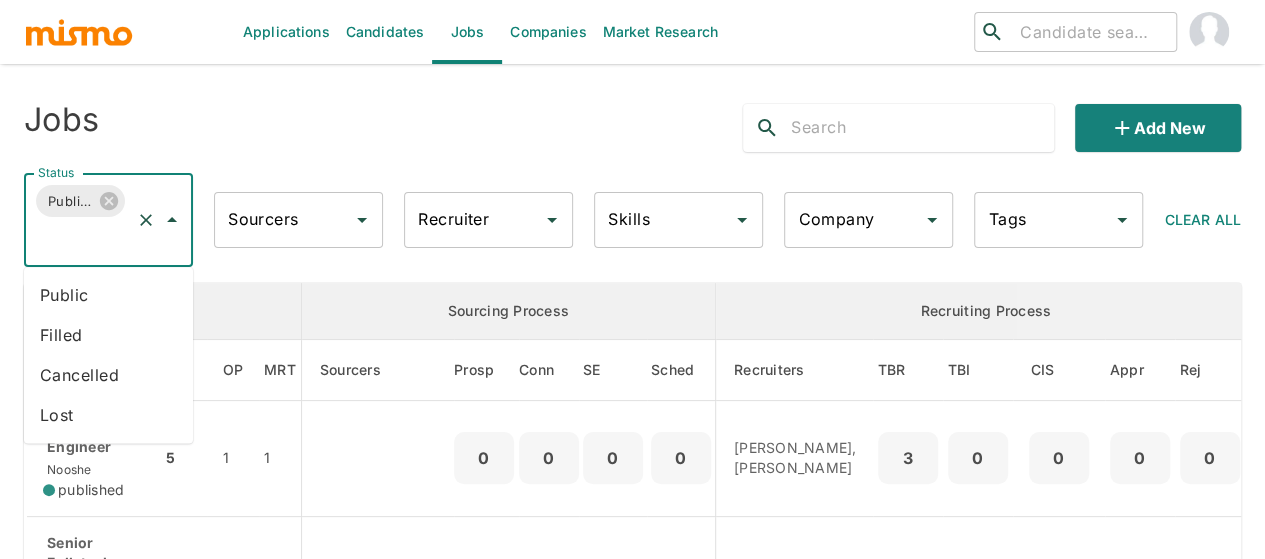 click on "Public" at bounding box center [108, 295] 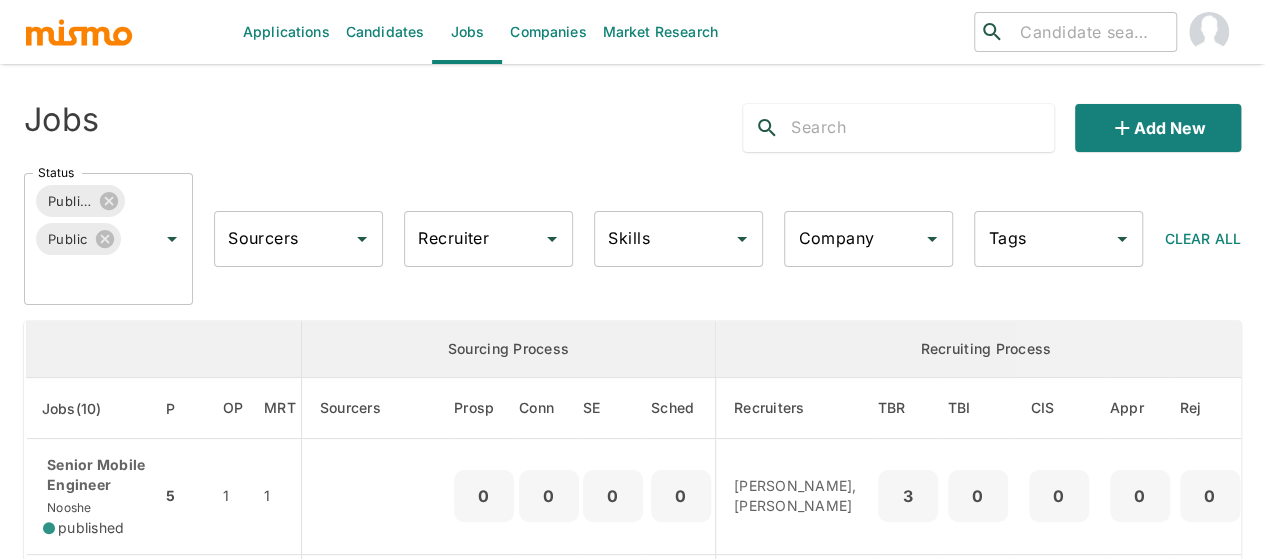 click on "Recruiter" at bounding box center [473, 239] 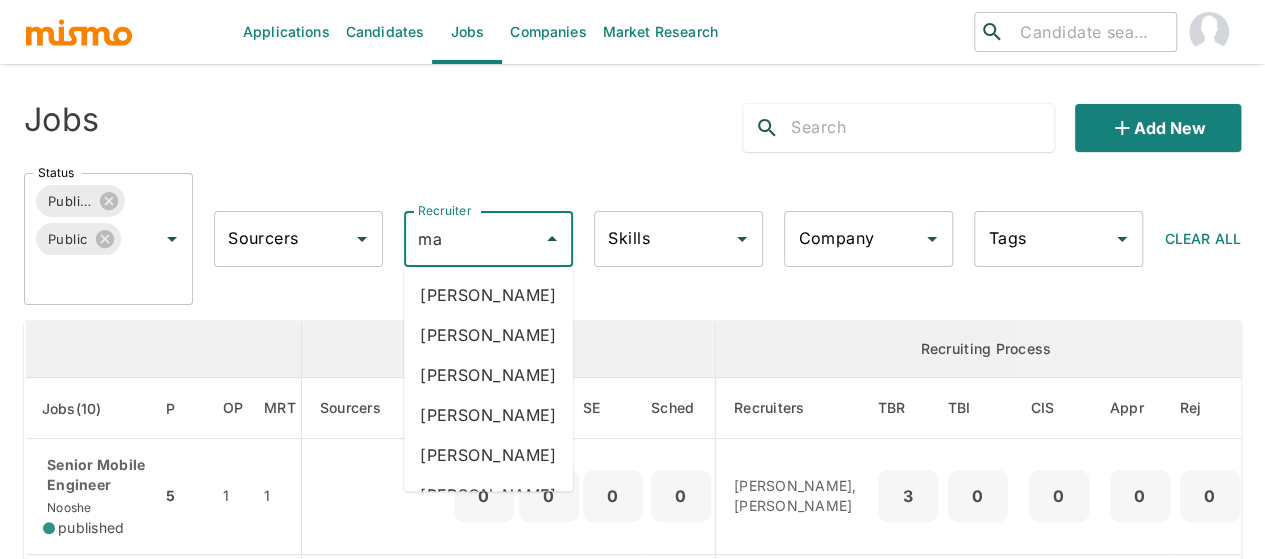 type on "mai" 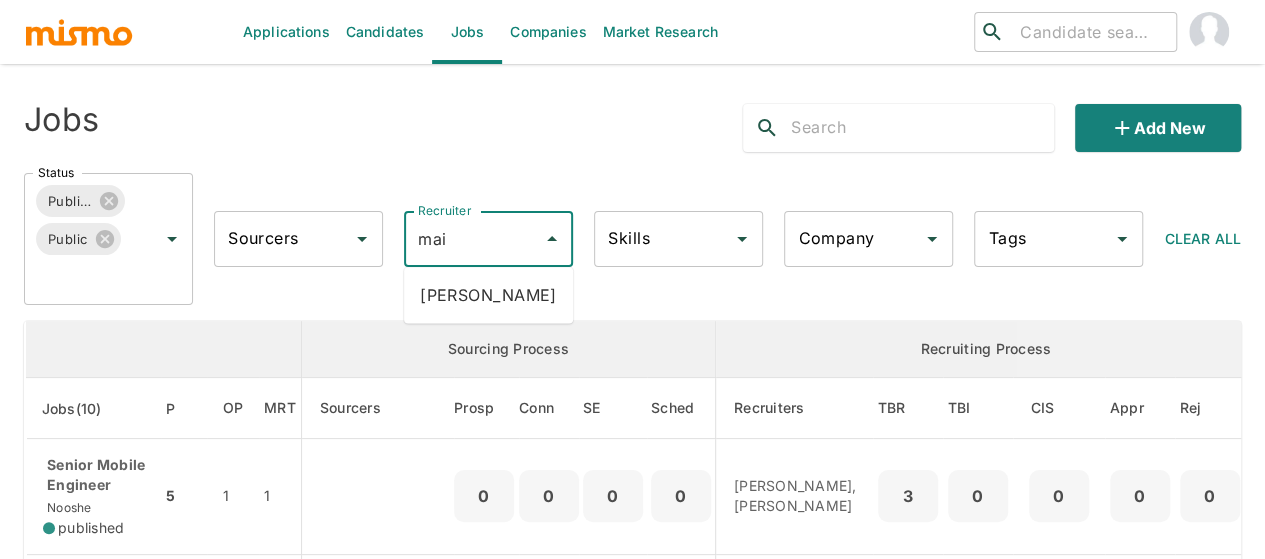 click on "Maia Reyes" at bounding box center [488, 295] 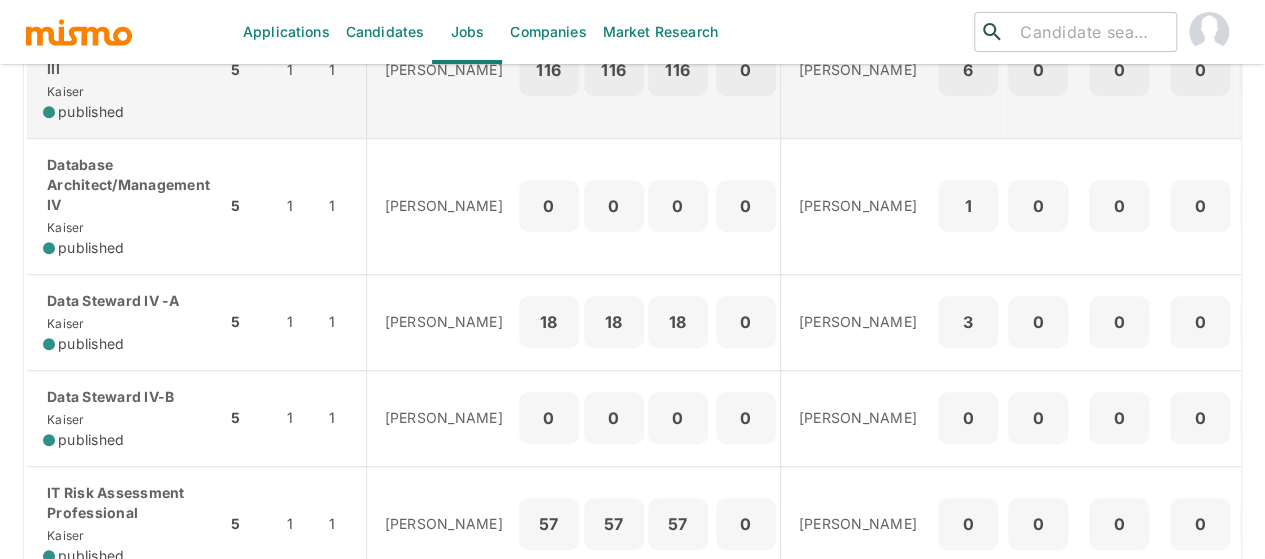 scroll, scrollTop: 600, scrollLeft: 0, axis: vertical 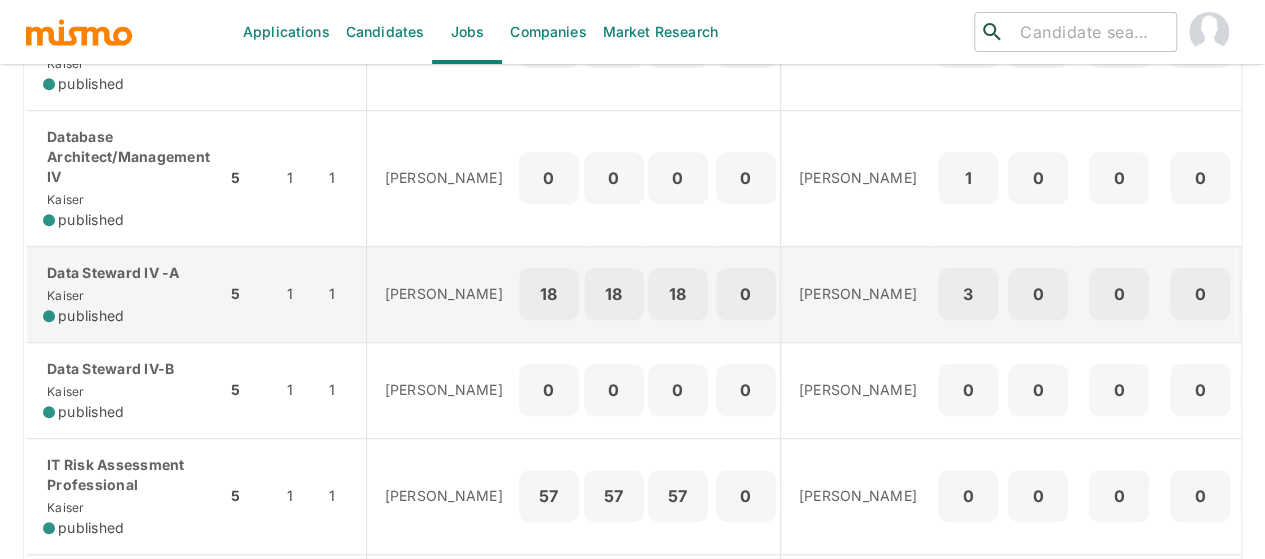 click on "Data Steward IV -A" at bounding box center (126, 273) 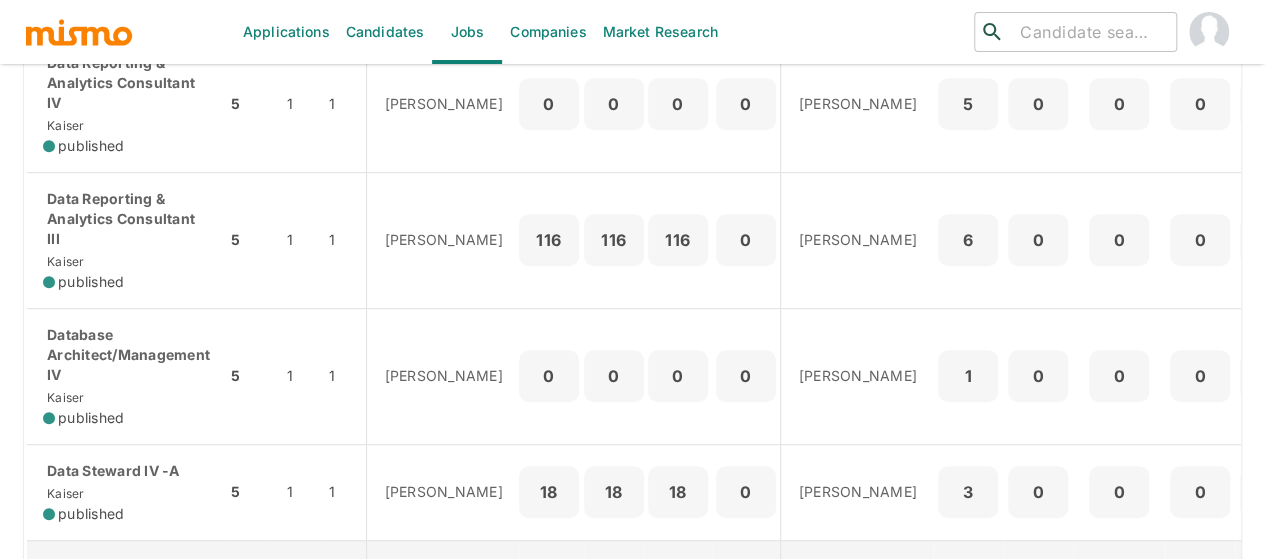 scroll, scrollTop: 400, scrollLeft: 0, axis: vertical 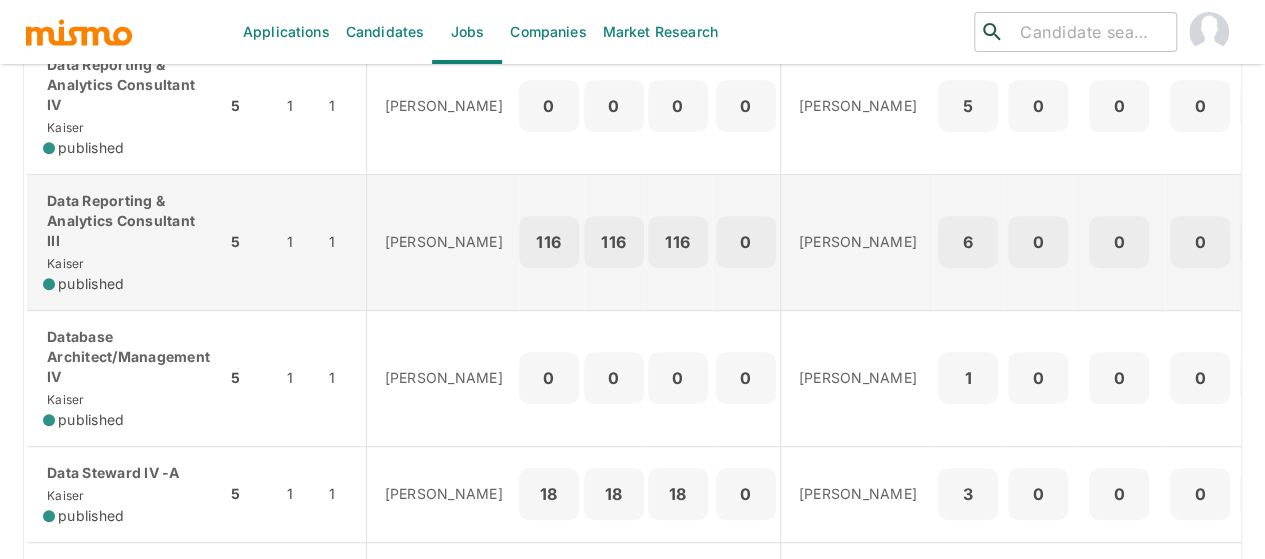 click on "Data Reporting &  Analytics Consultant III" at bounding box center [126, 221] 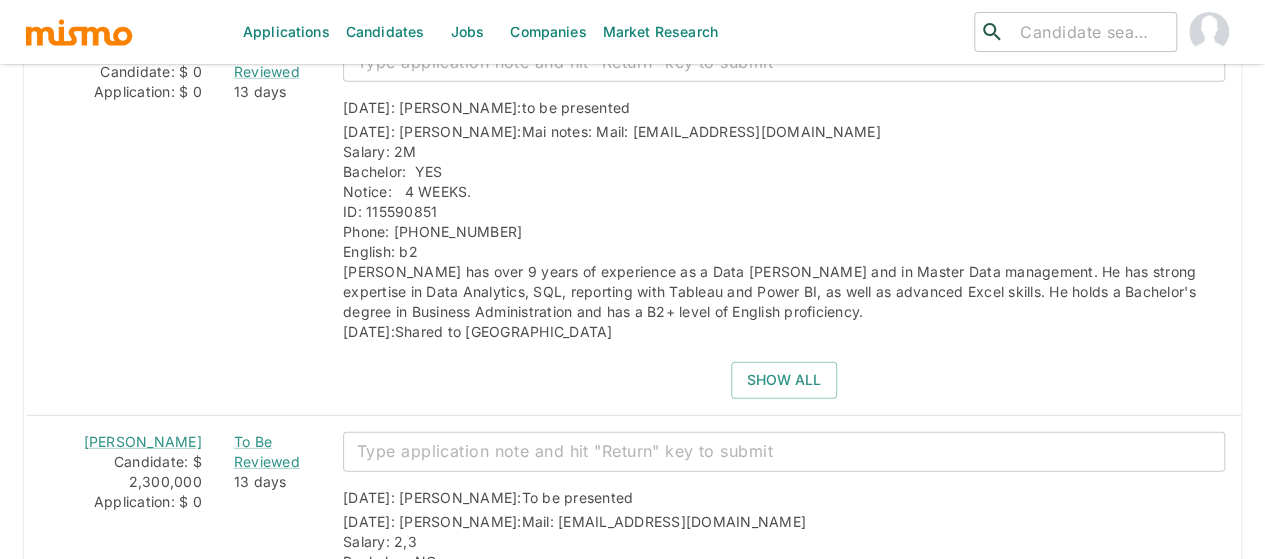 scroll, scrollTop: 2800, scrollLeft: 0, axis: vertical 